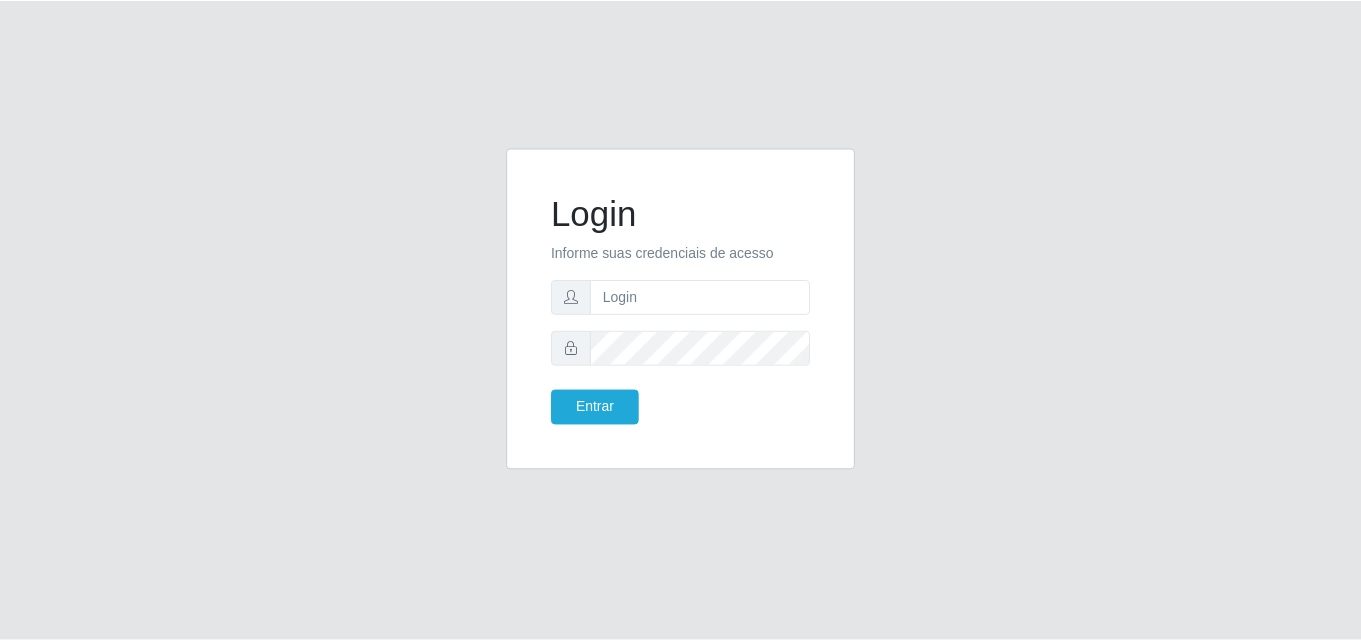 scroll, scrollTop: 0, scrollLeft: 0, axis: both 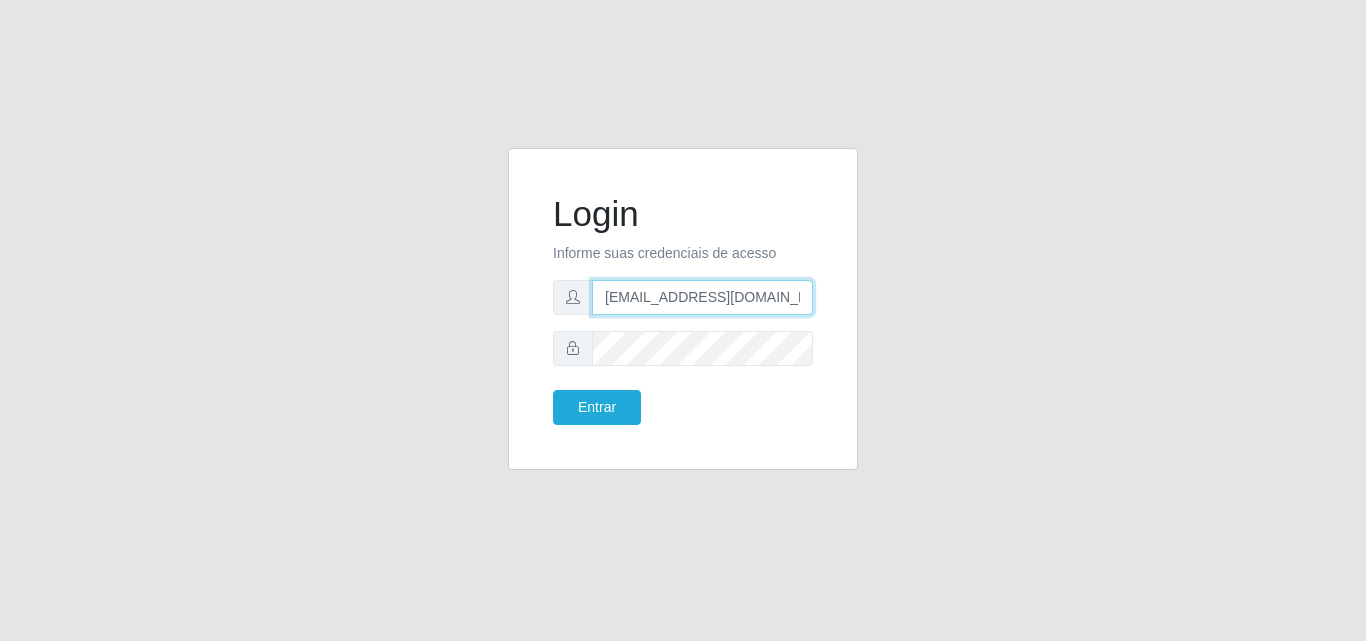 click on "[EMAIL_ADDRESS][DOMAIN_NAME]" at bounding box center (702, 297) 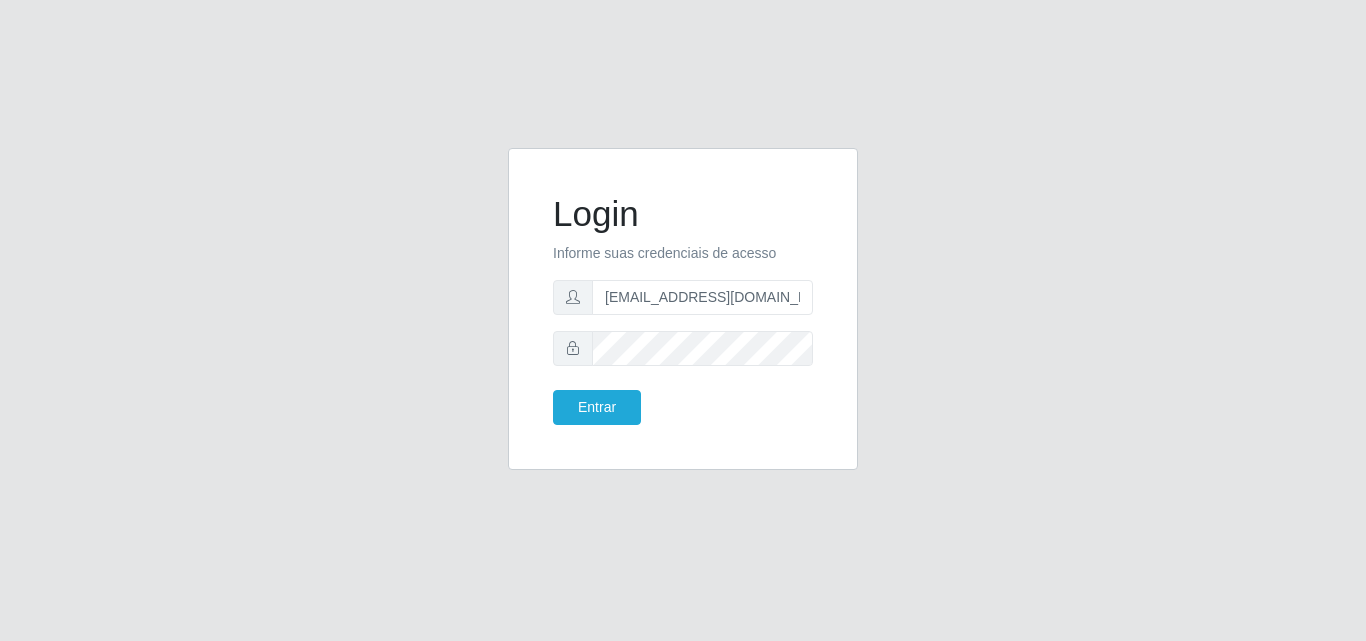click on "Login Informe suas credenciais de acesso [EMAIL_ADDRESS][DOMAIN_NAME] Entrar" 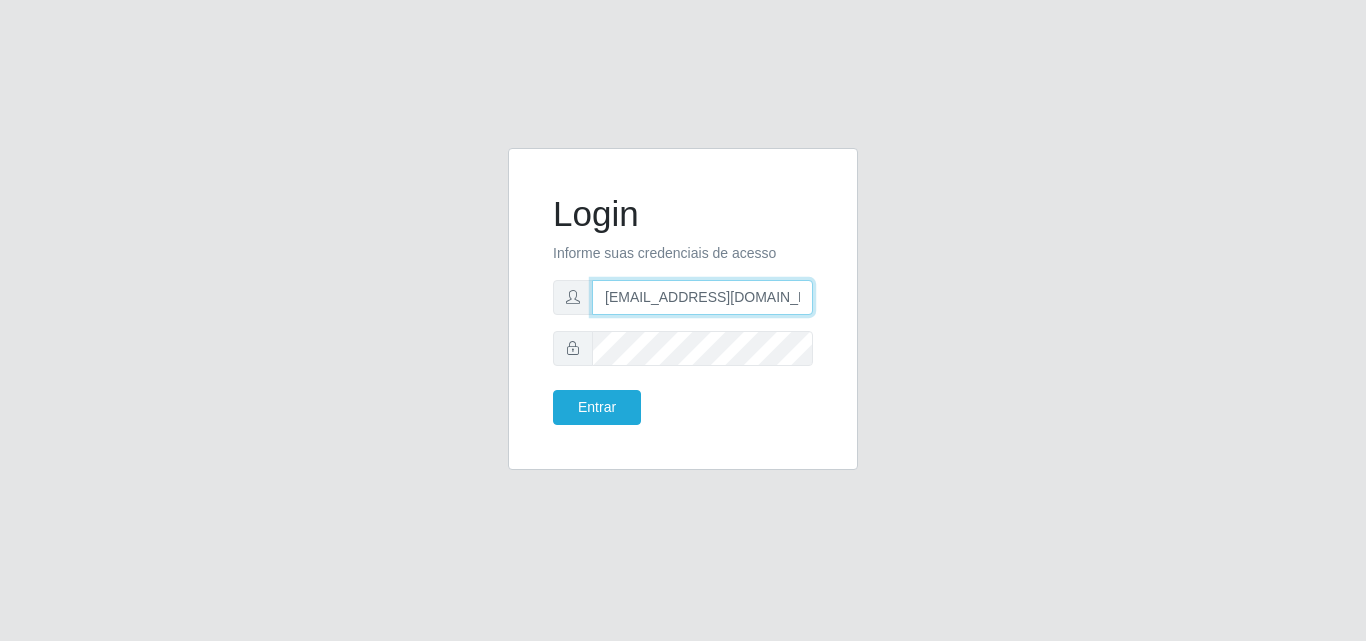 click on "[EMAIL_ADDRESS][DOMAIN_NAME]" at bounding box center (702, 297) 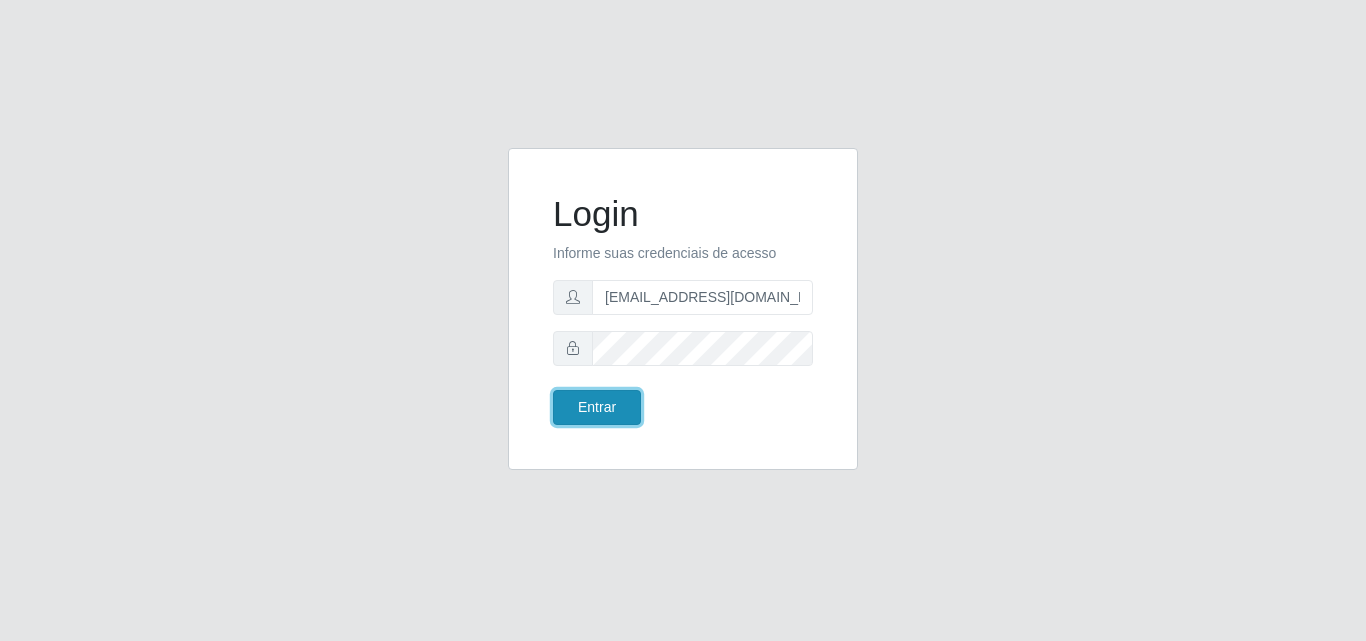 click on "Entrar" at bounding box center (597, 407) 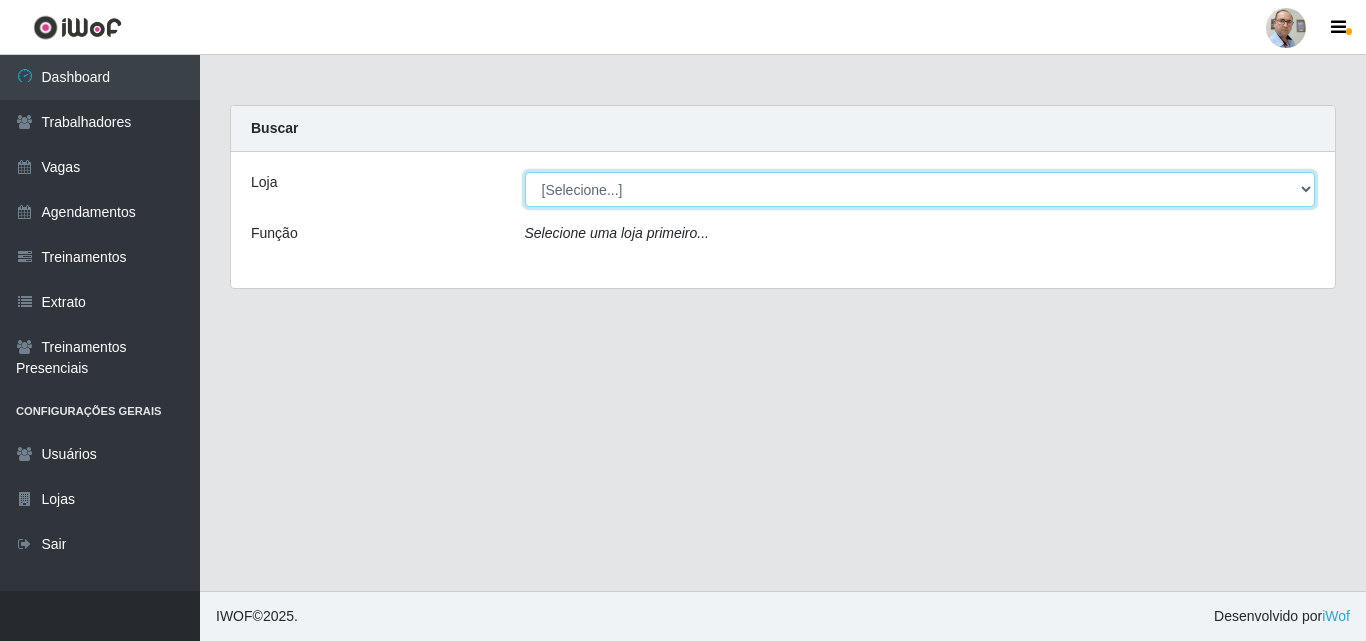 click on "[Selecione...] Mar Vermelho - Loja 04" at bounding box center (920, 189) 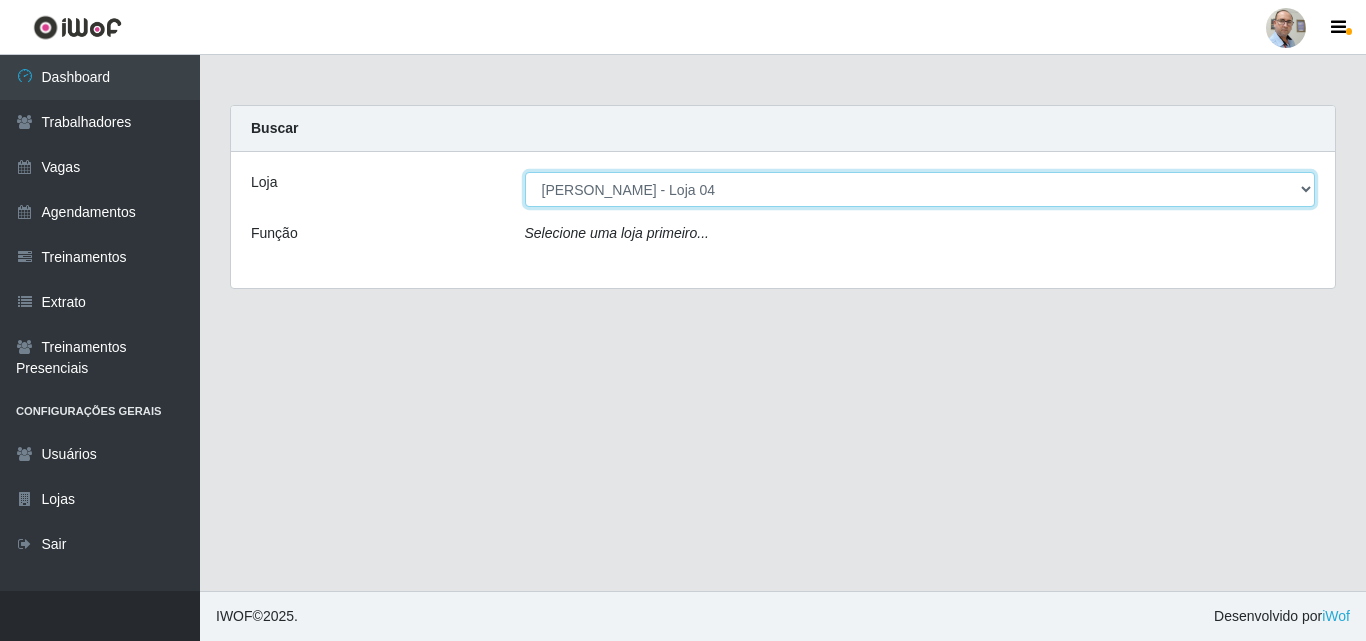 click on "[Selecione...] Mar Vermelho - Loja 04" at bounding box center (920, 189) 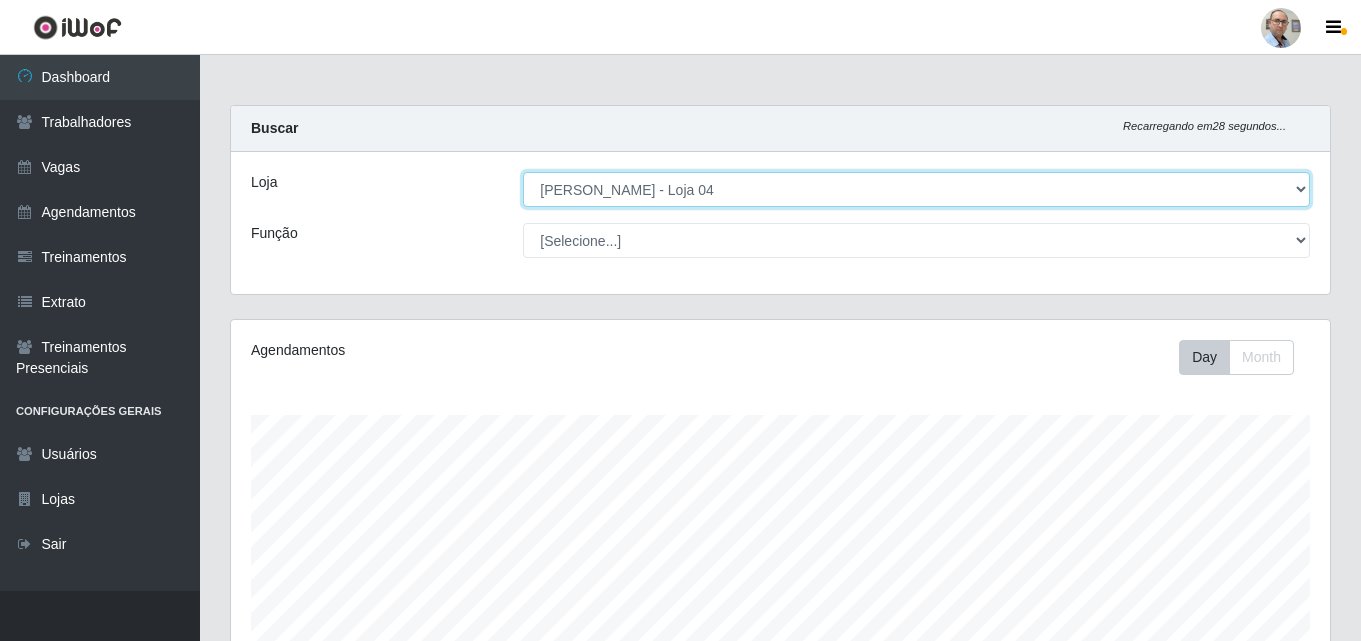 scroll, scrollTop: 999585, scrollLeft: 998901, axis: both 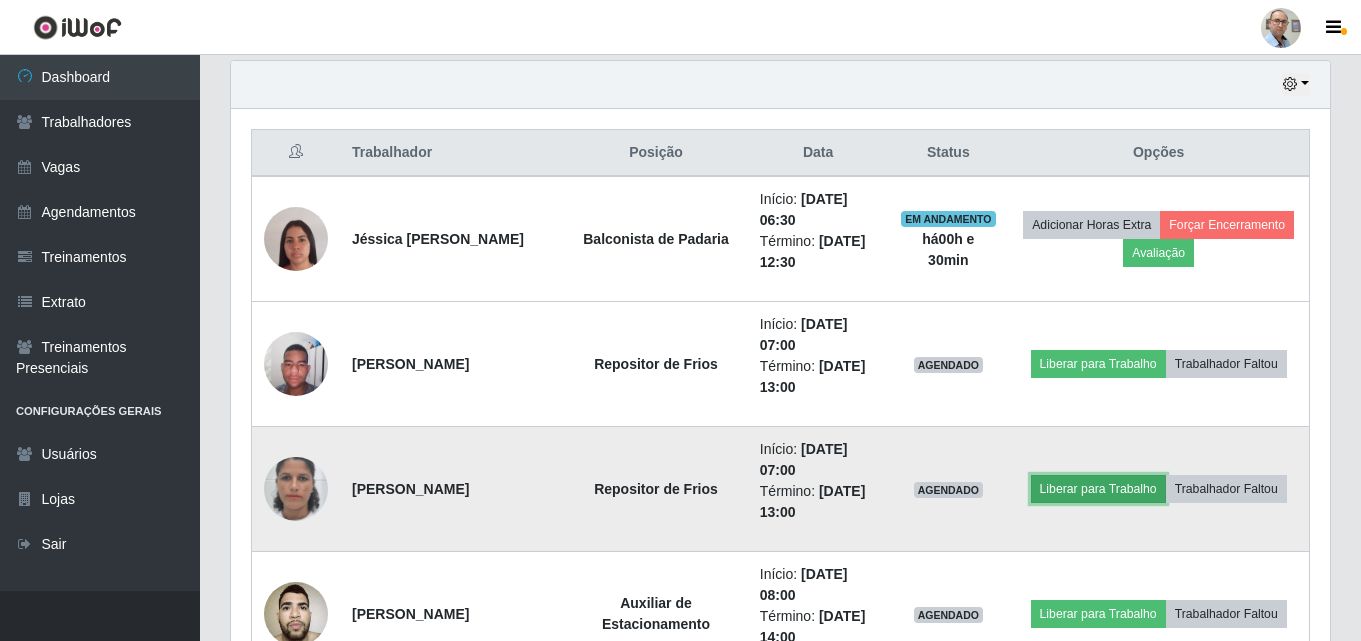 click on "Liberar para Trabalho" at bounding box center (1098, 489) 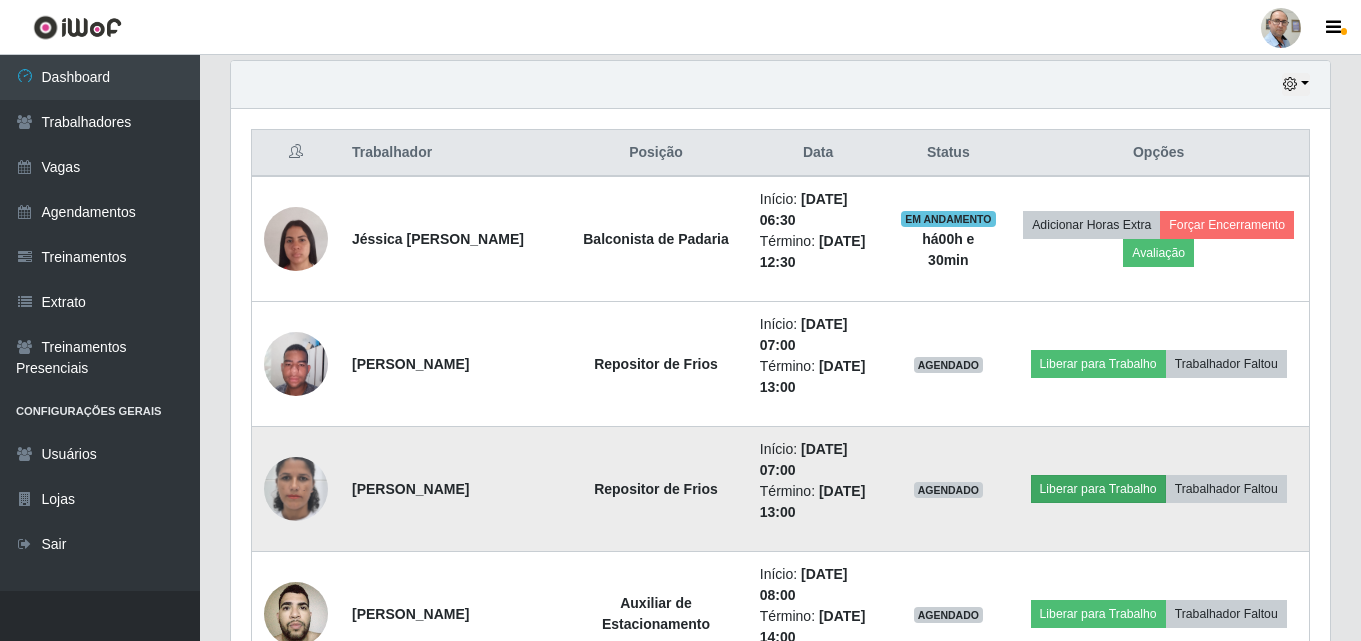 scroll, scrollTop: 999585, scrollLeft: 998911, axis: both 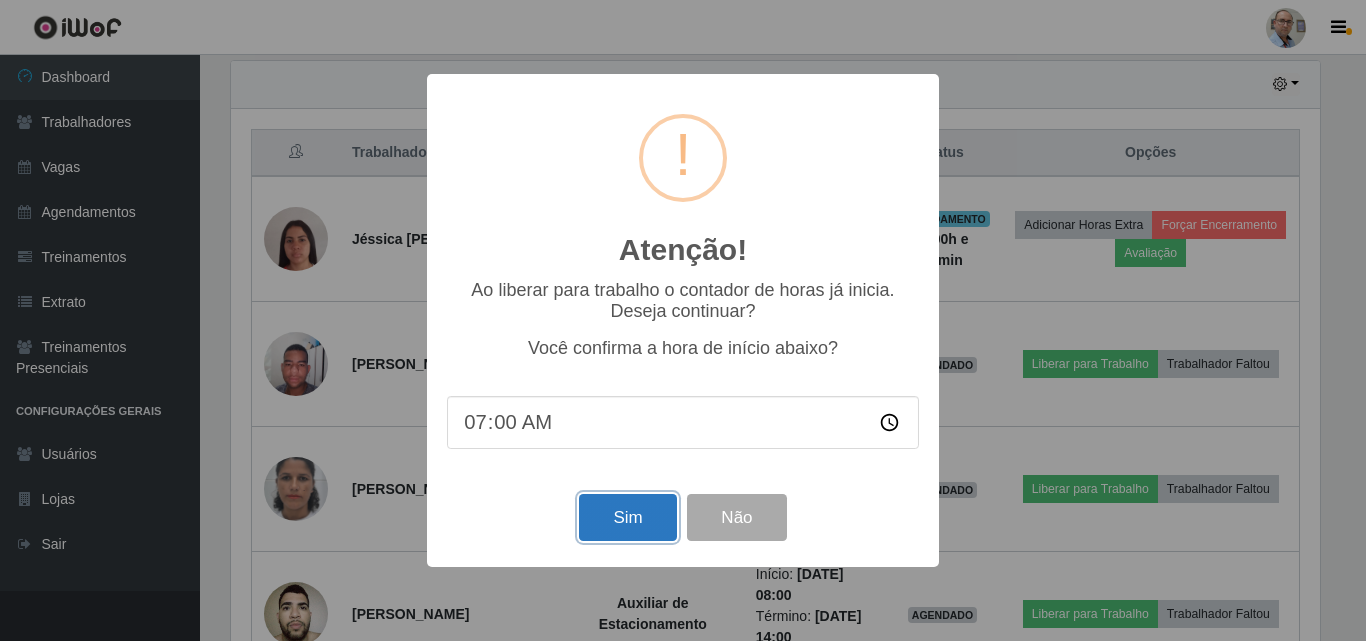 click on "Sim" at bounding box center [627, 517] 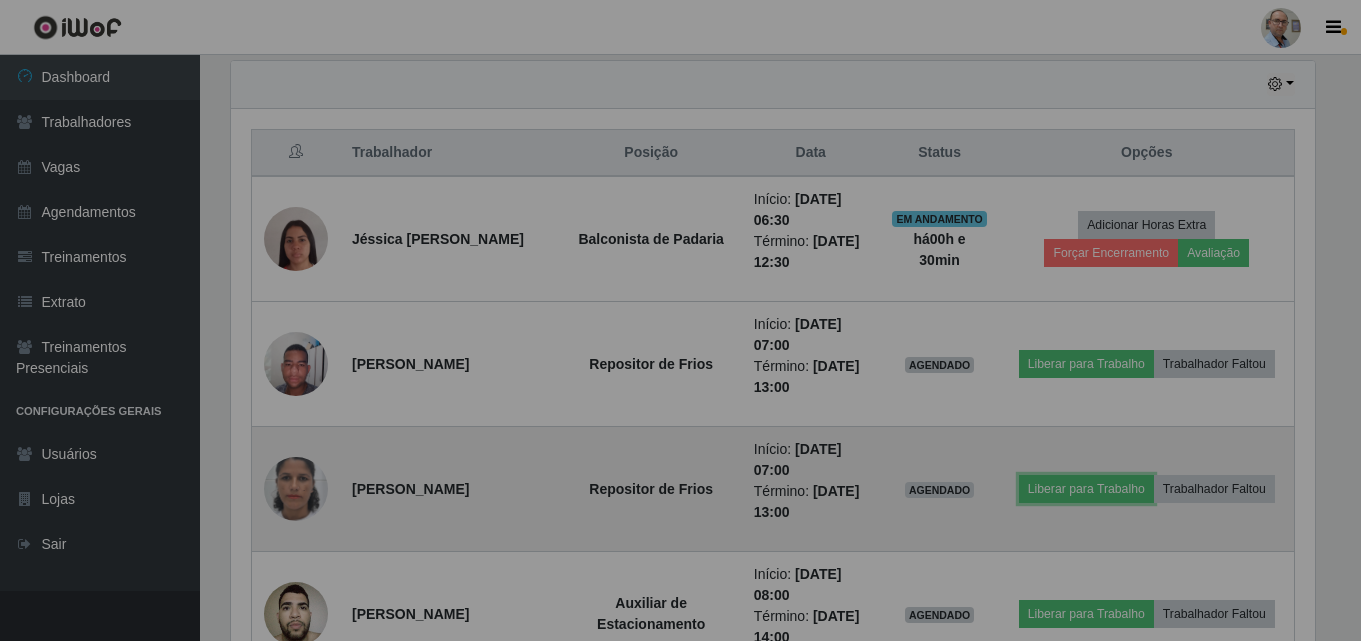 scroll, scrollTop: 999585, scrollLeft: 998901, axis: both 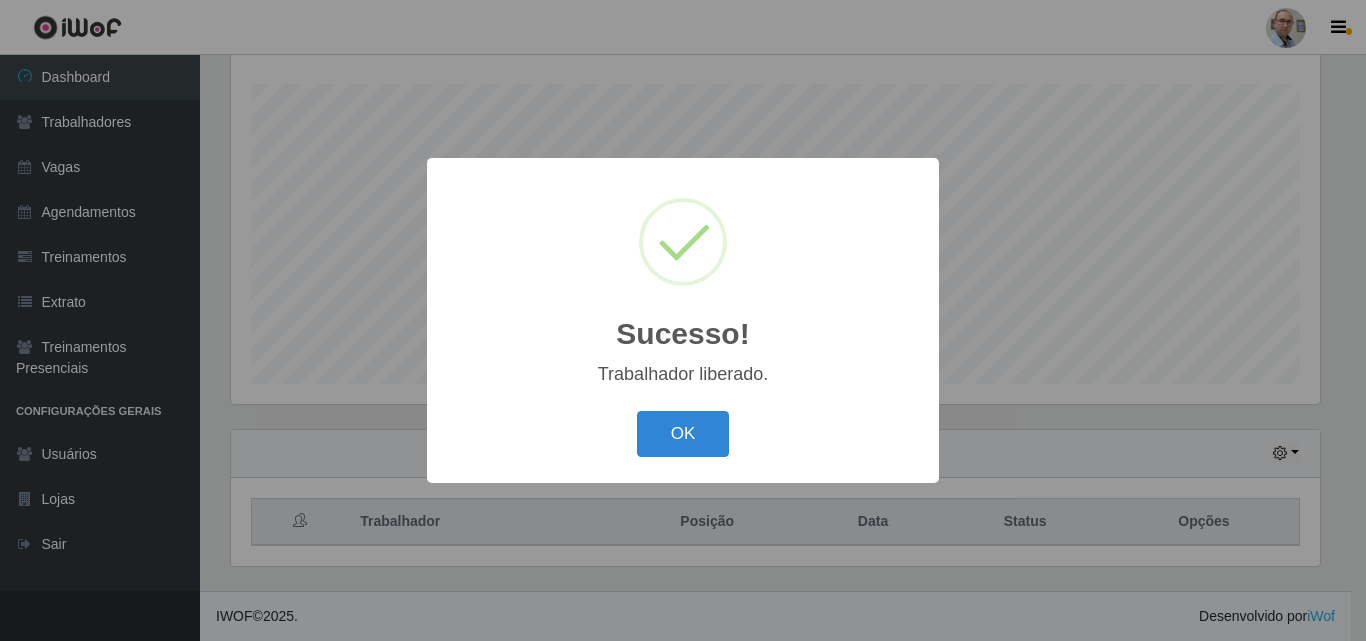 click on "Sucesso! × Trabalhador liberado. OK Cancel" at bounding box center [683, 320] 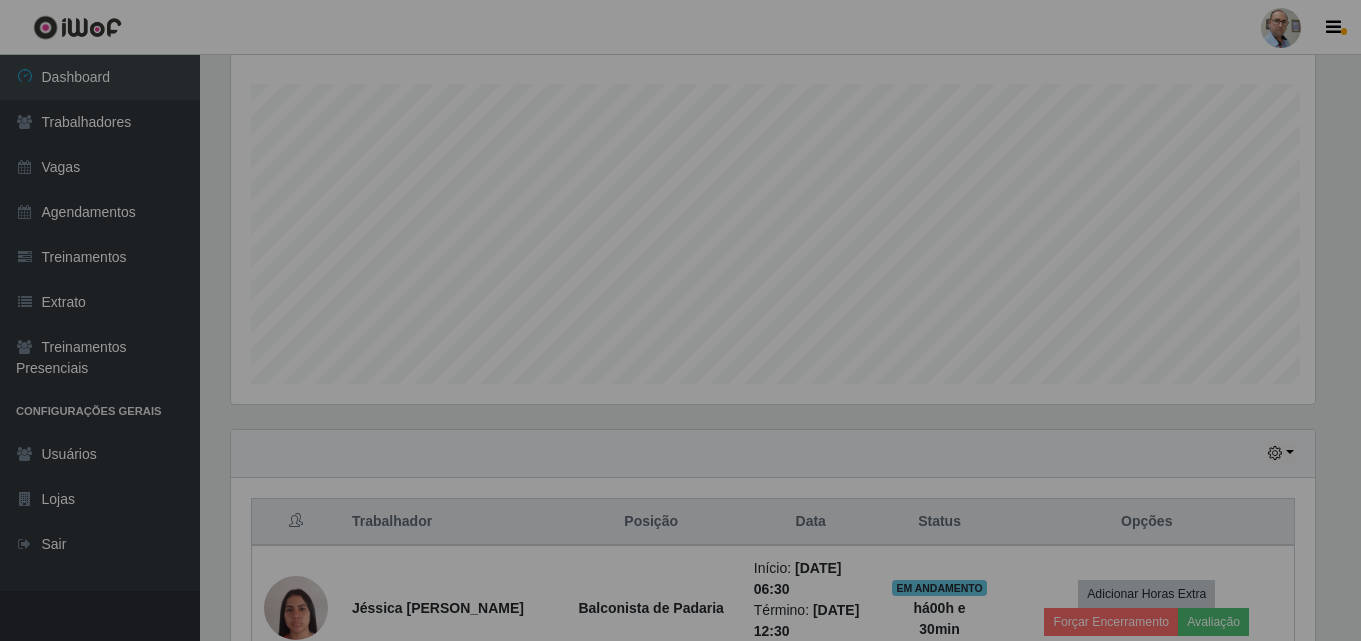 scroll, scrollTop: 999585, scrollLeft: 998901, axis: both 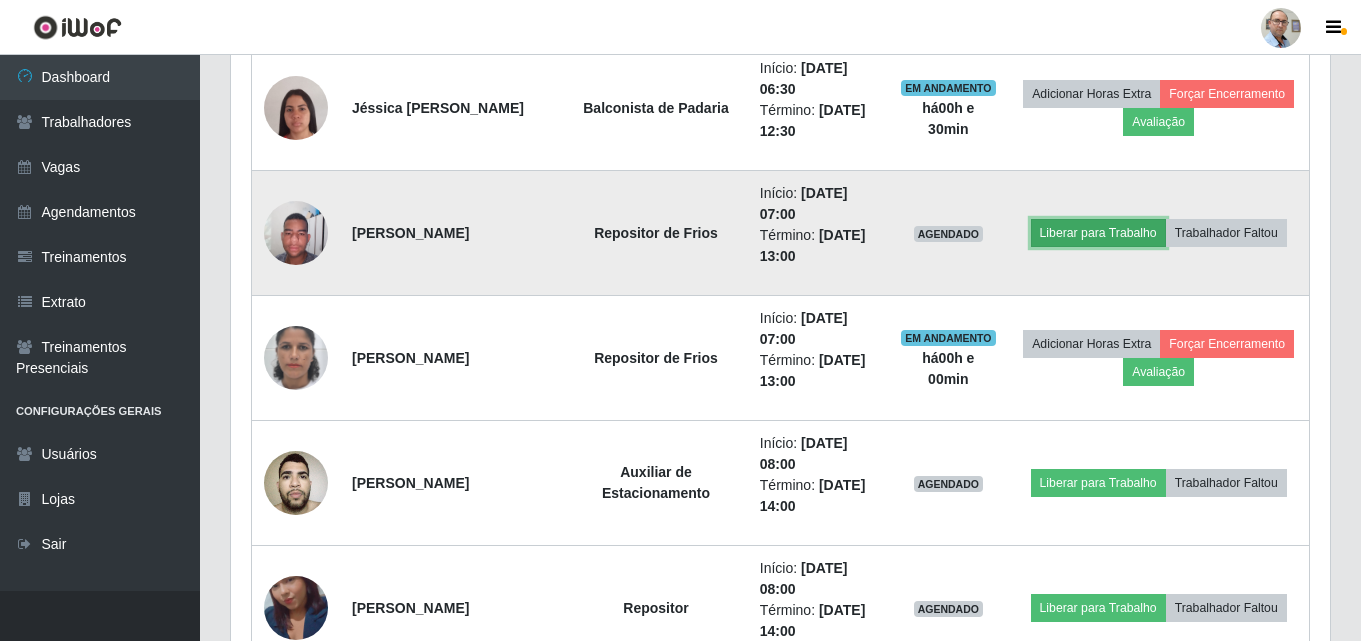 click on "Liberar para Trabalho" at bounding box center (1098, 233) 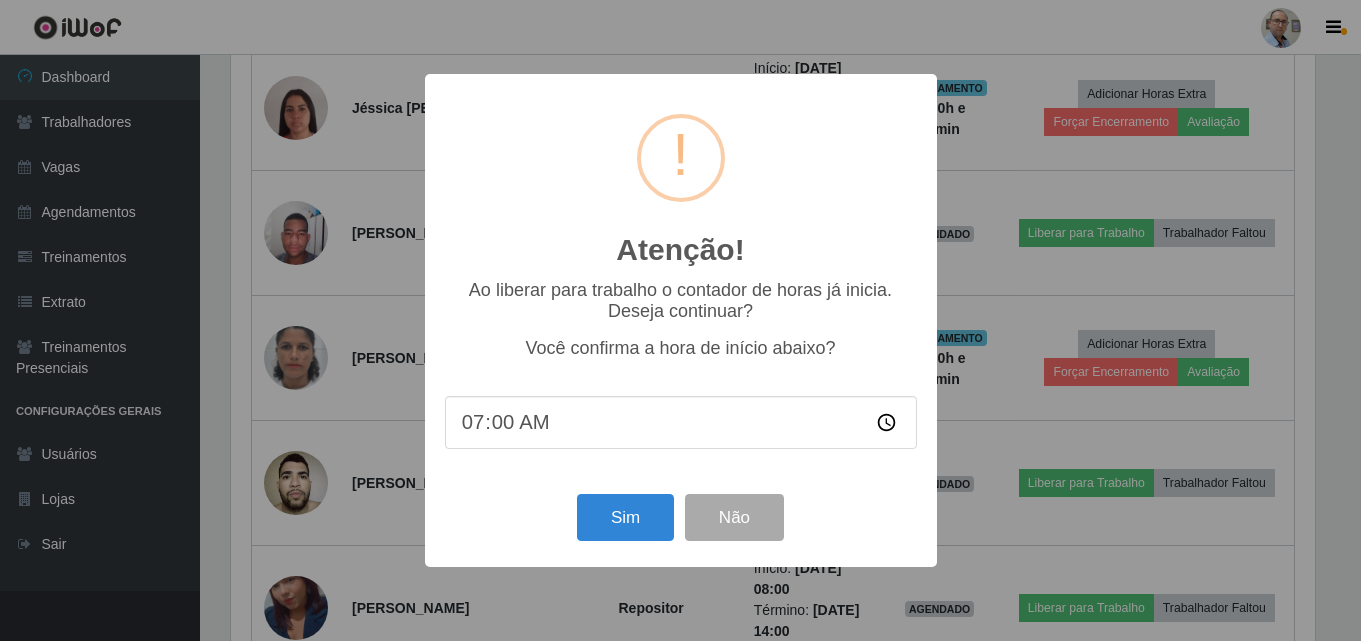 scroll, scrollTop: 999585, scrollLeft: 998911, axis: both 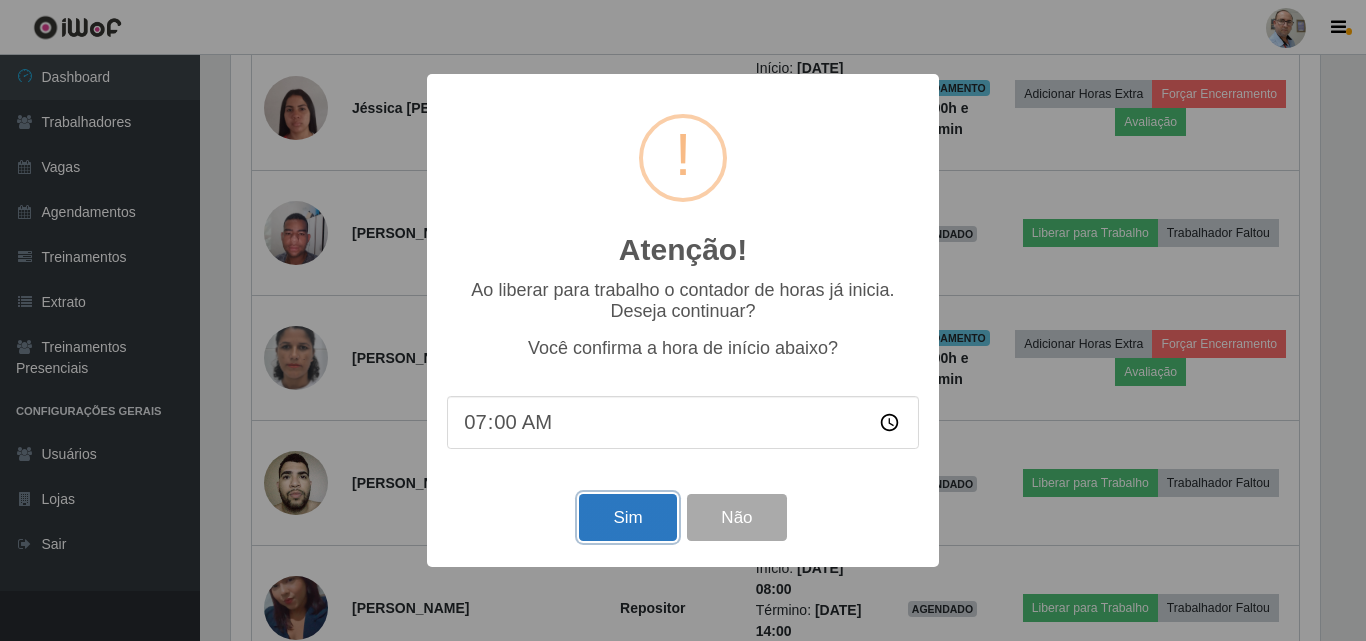 click on "Sim" at bounding box center [627, 517] 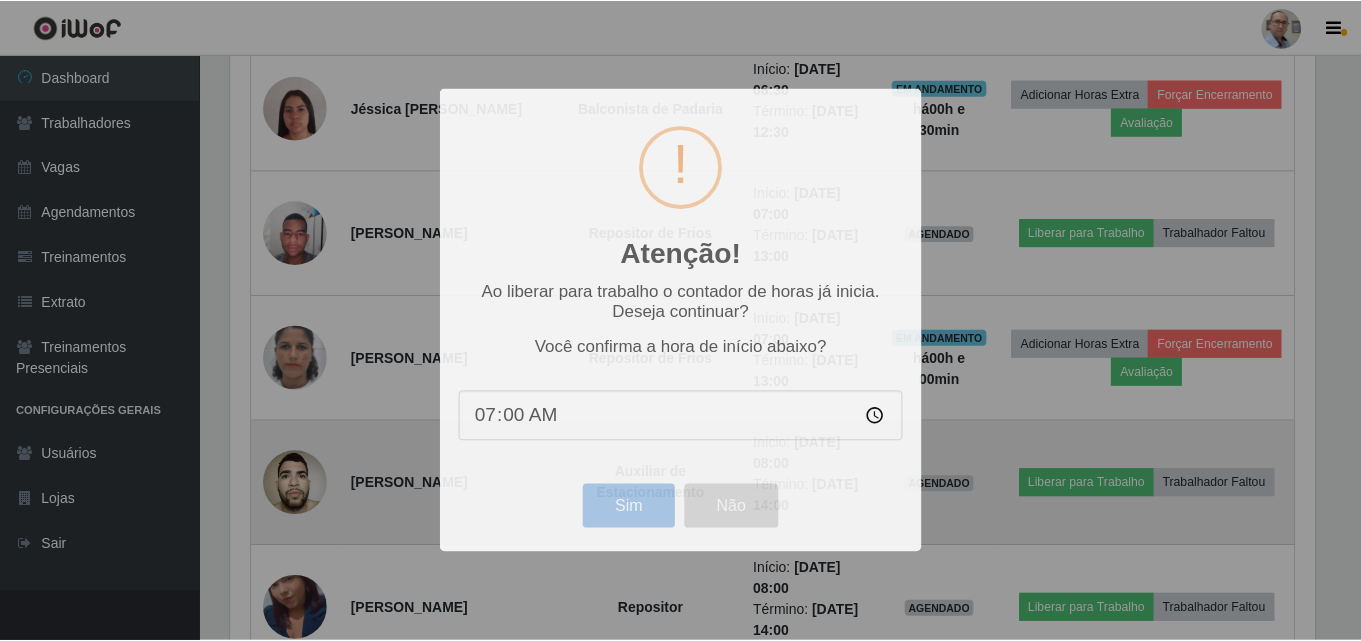 scroll, scrollTop: 999585, scrollLeft: 998901, axis: both 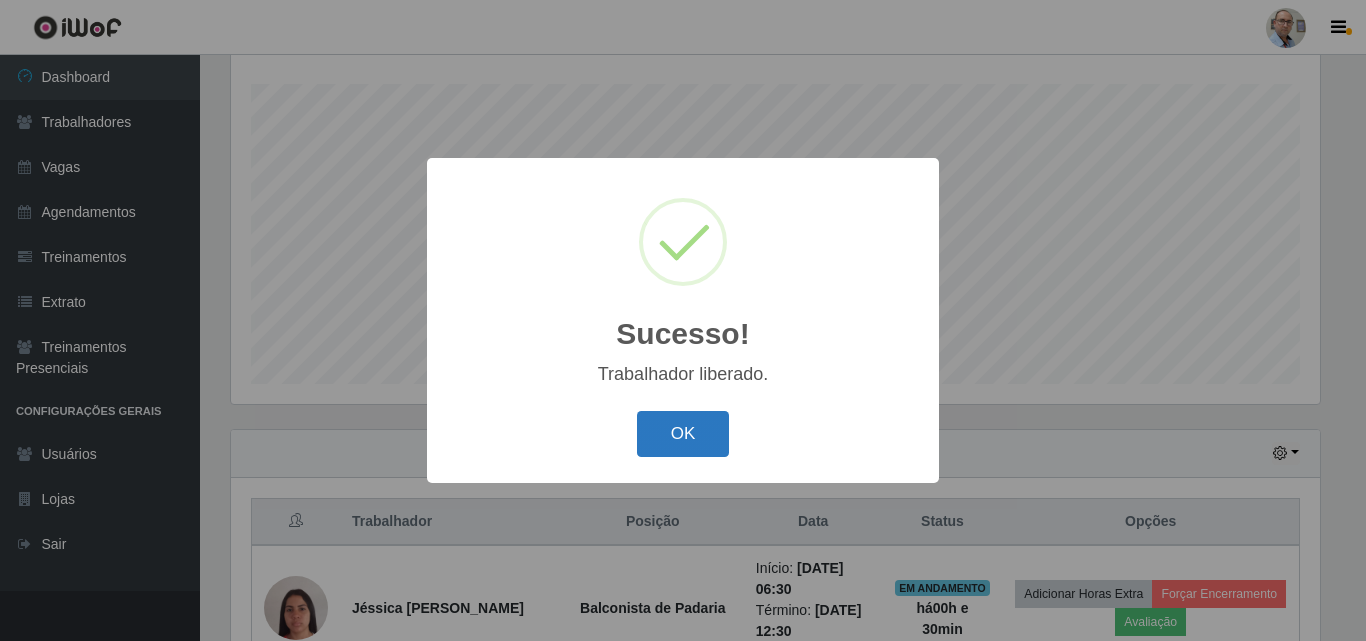 click on "OK" at bounding box center [683, 434] 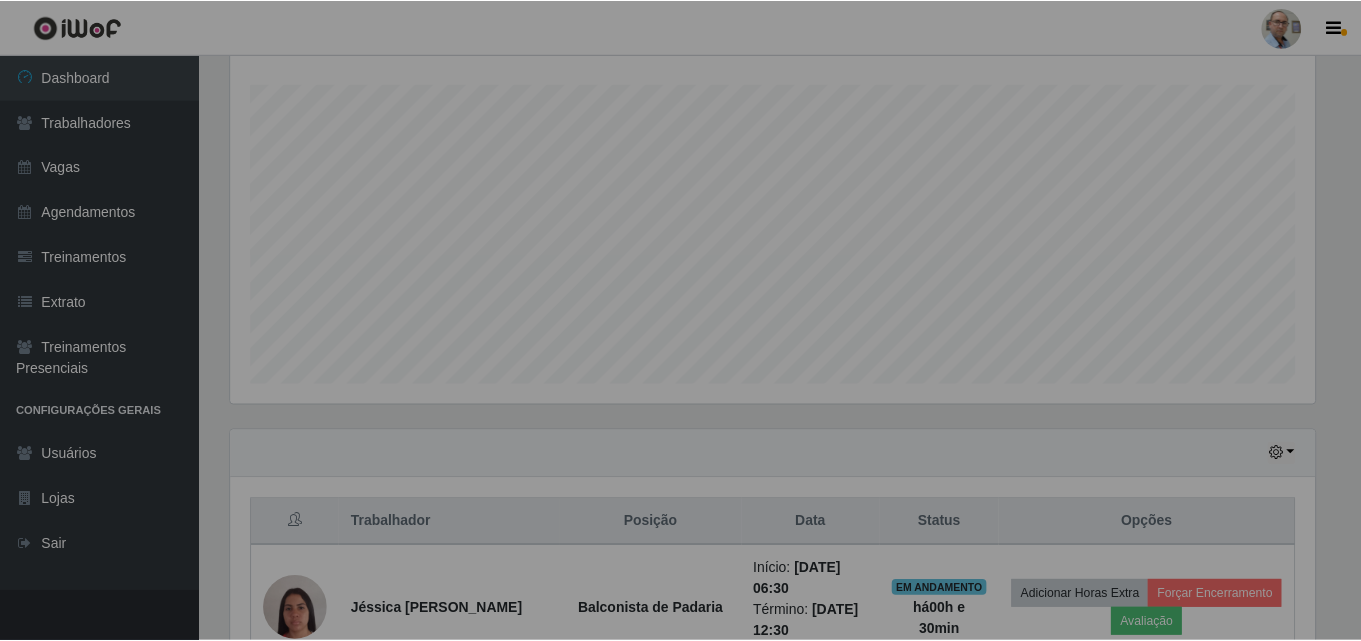 scroll, scrollTop: 999585, scrollLeft: 998901, axis: both 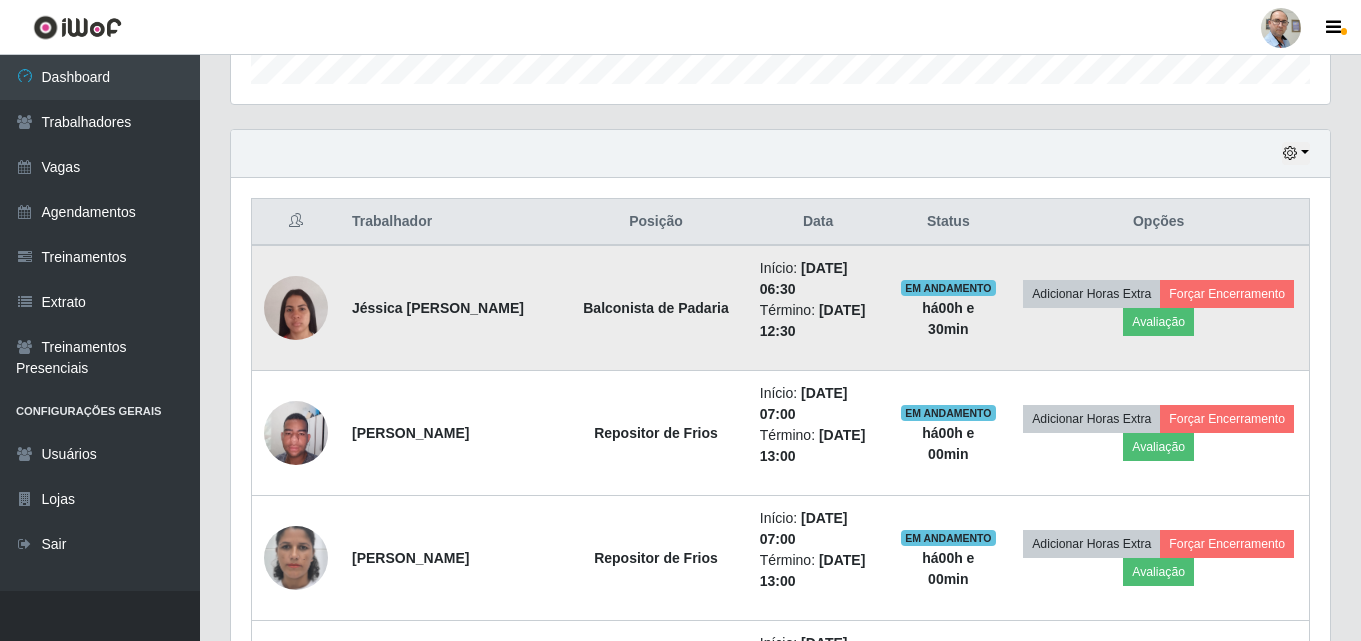 click at bounding box center (296, 308) 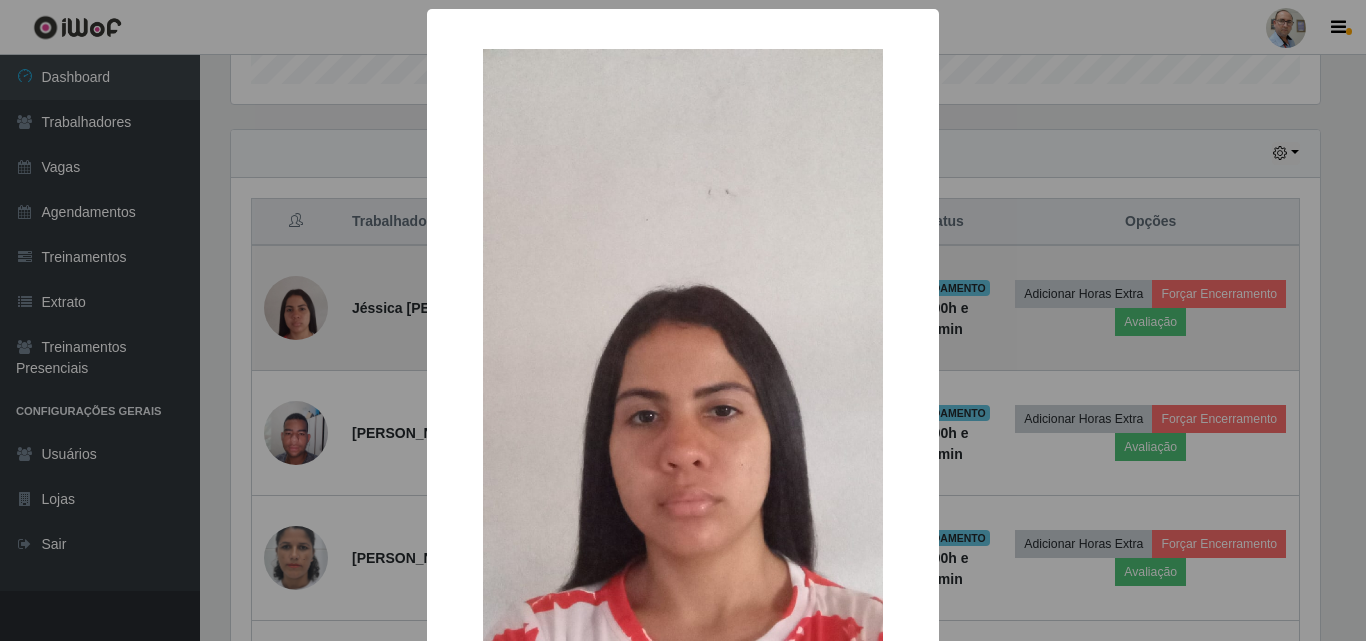 scroll, scrollTop: 999585, scrollLeft: 998911, axis: both 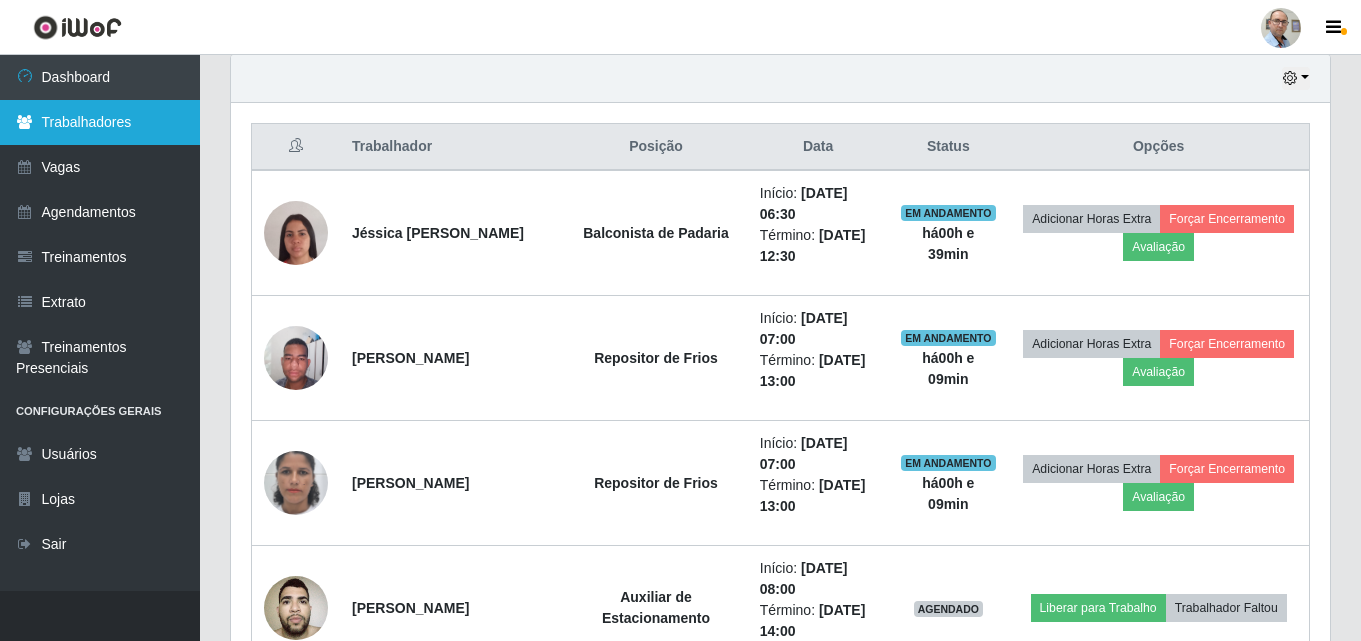 click on "Trabalhadores" at bounding box center [100, 122] 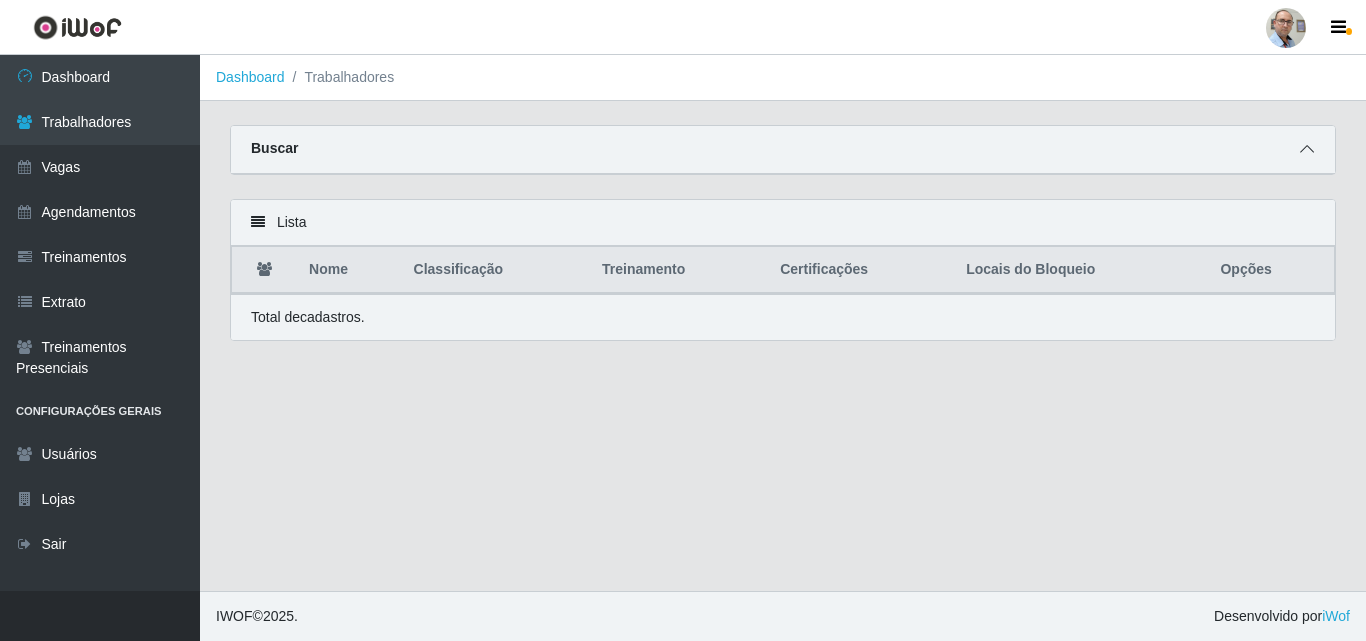 click at bounding box center (1307, 149) 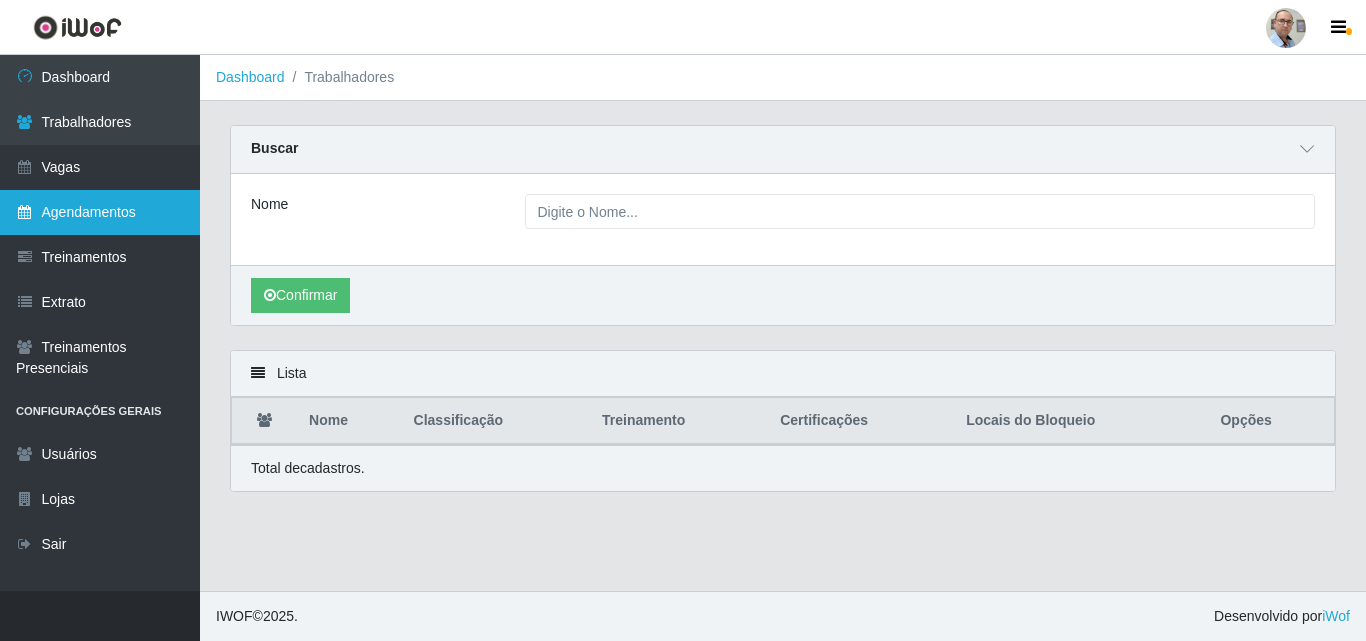 click on "Agendamentos" at bounding box center (100, 212) 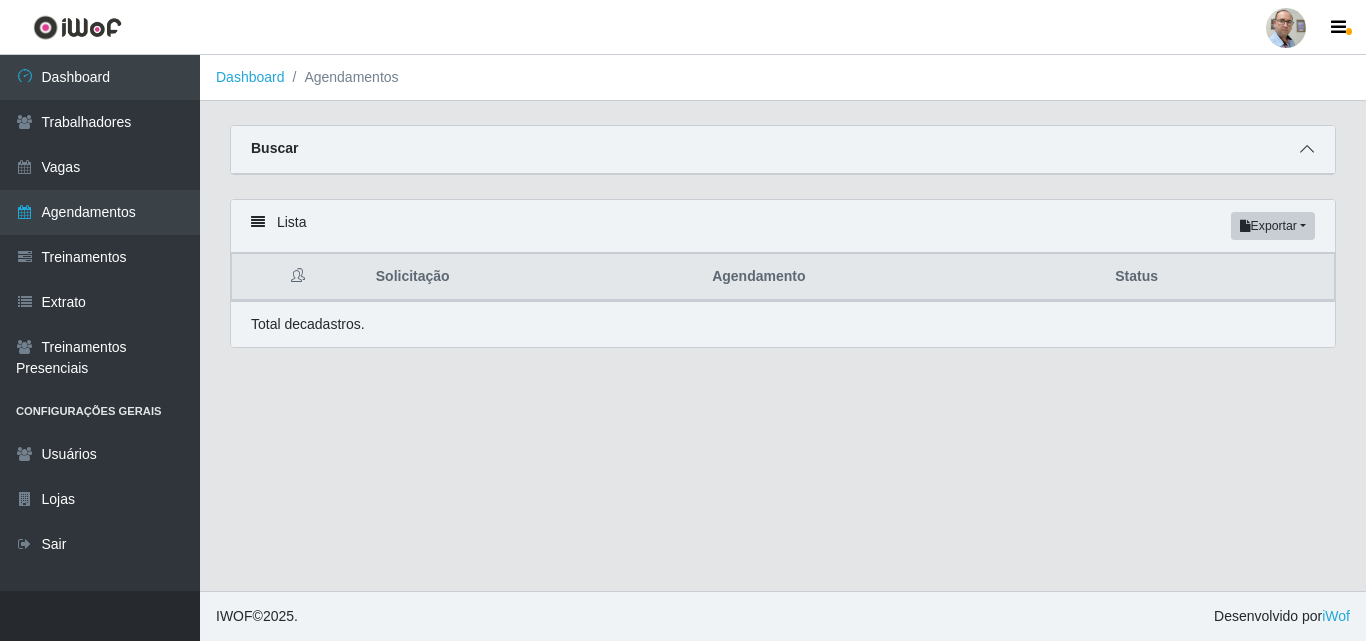 click at bounding box center (1307, 149) 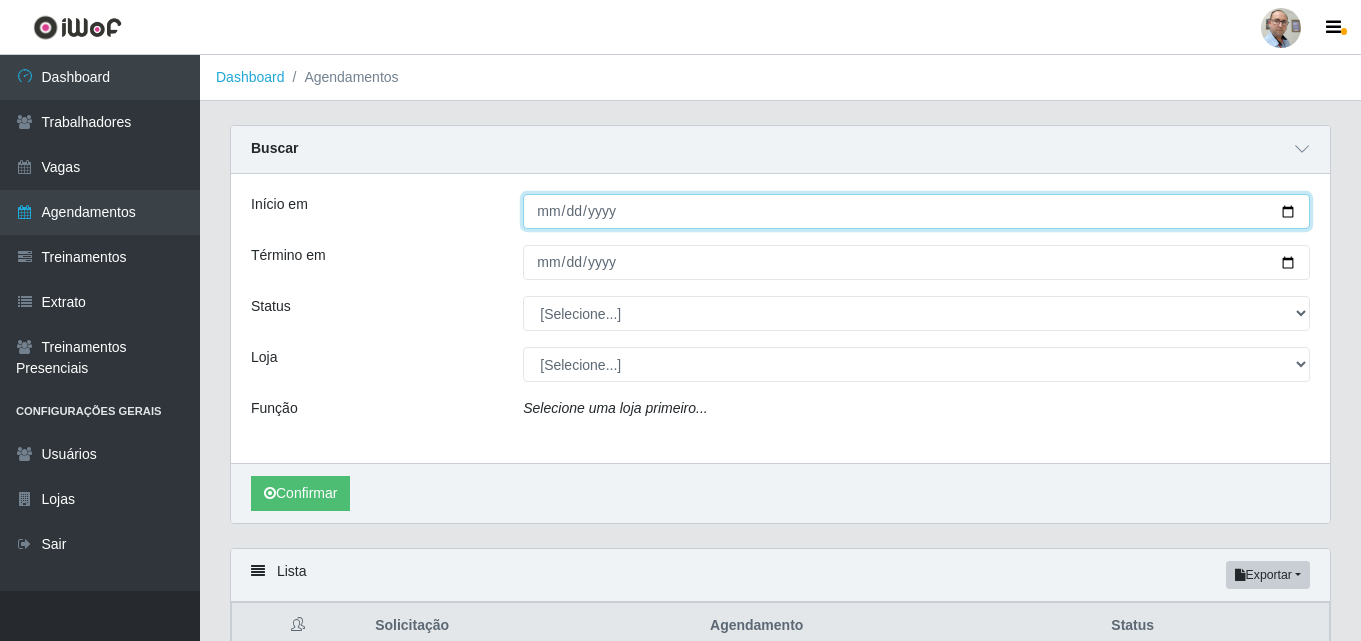 click on "Início em" at bounding box center (916, 211) 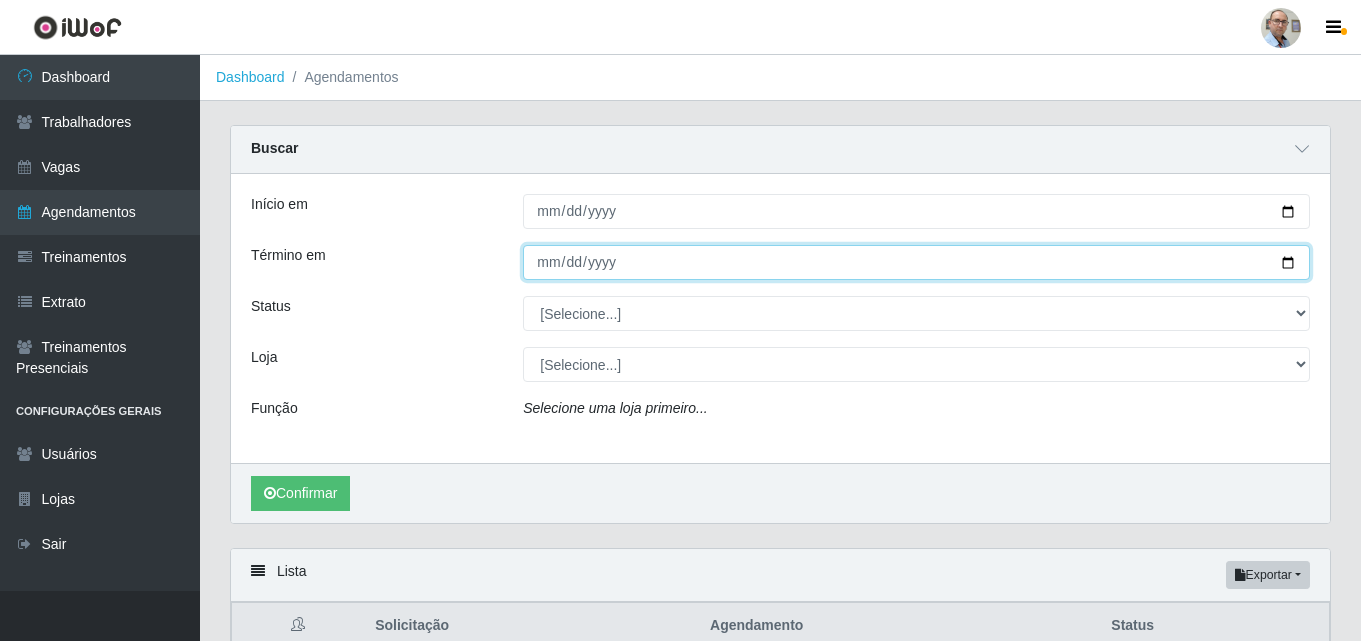 click on "Término em" at bounding box center (916, 262) 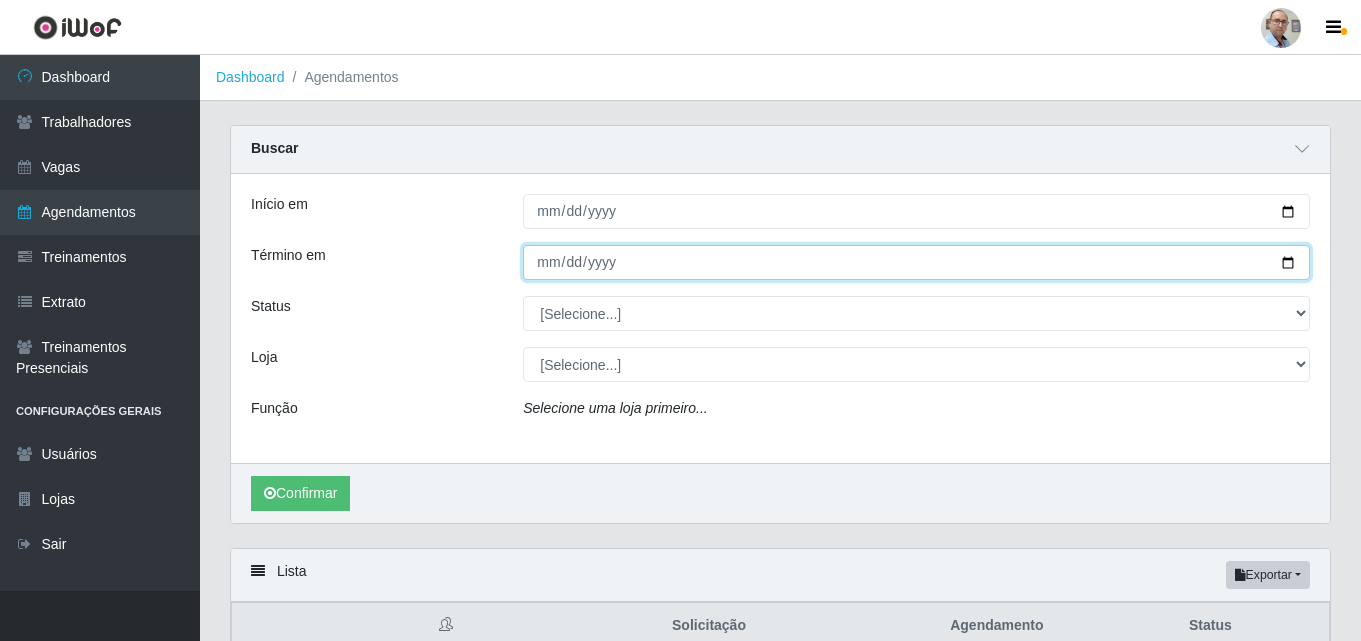 type on "[DATE]" 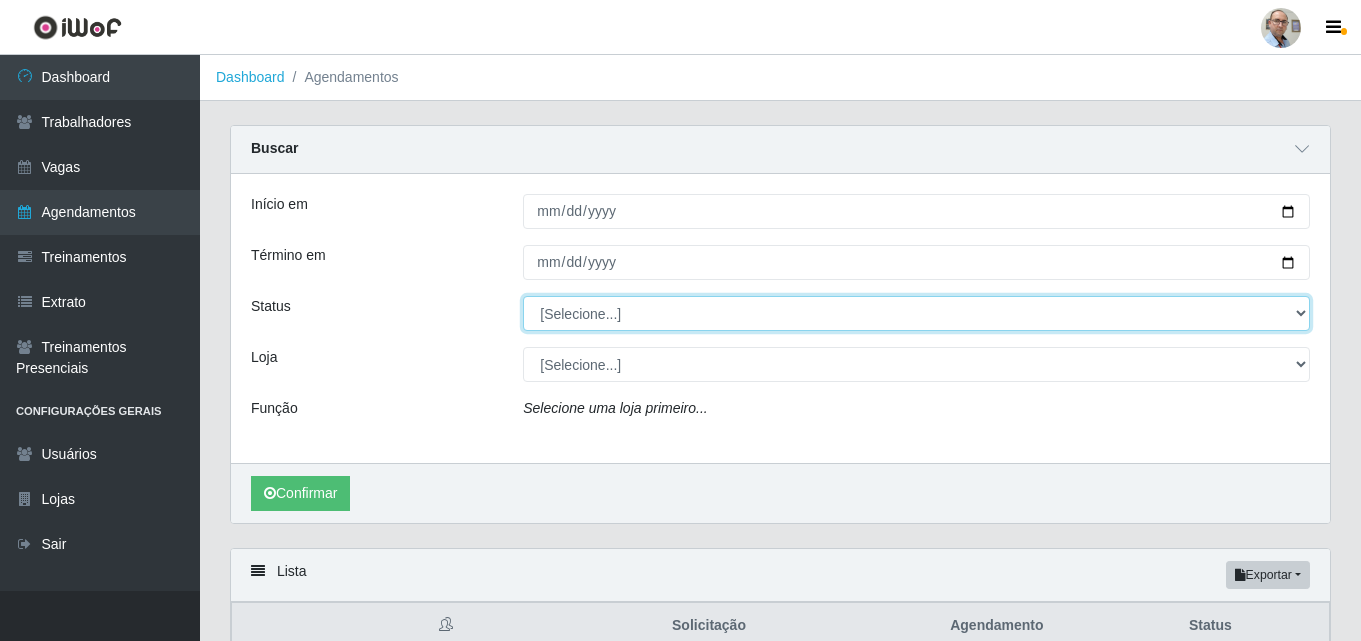 click on "[Selecione...] AGENDADO AGUARDANDO LIBERAR EM ANDAMENTO EM REVISÃO FINALIZADO CANCELADO FALTA" at bounding box center [916, 313] 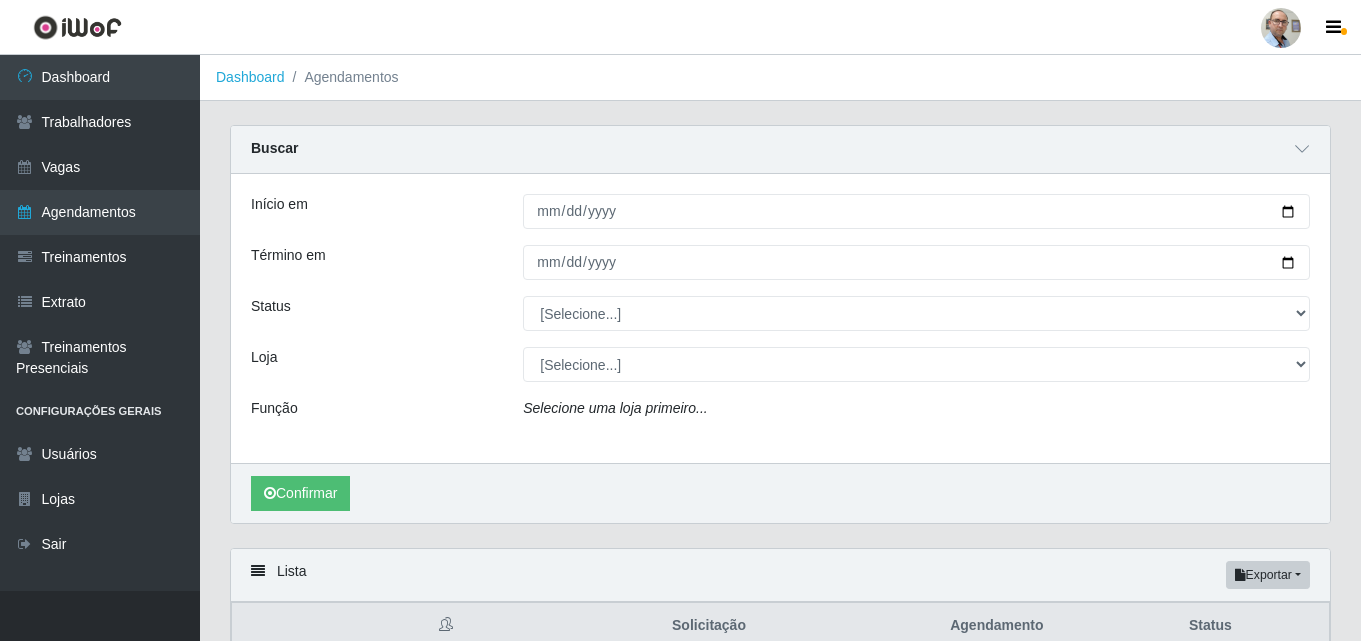 click on "[Selecione...] Mar Vermelho - Loja 04" at bounding box center [916, 364] 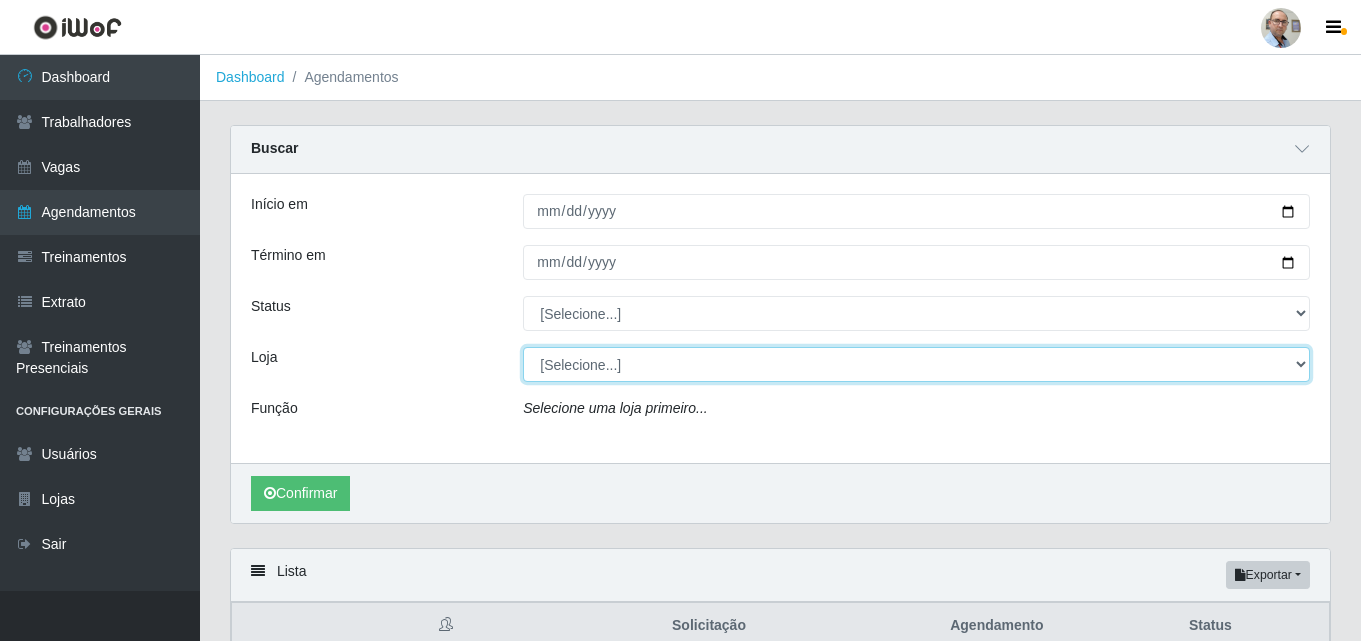 click on "[Selecione...] Mar Vermelho - Loja 04" at bounding box center (916, 364) 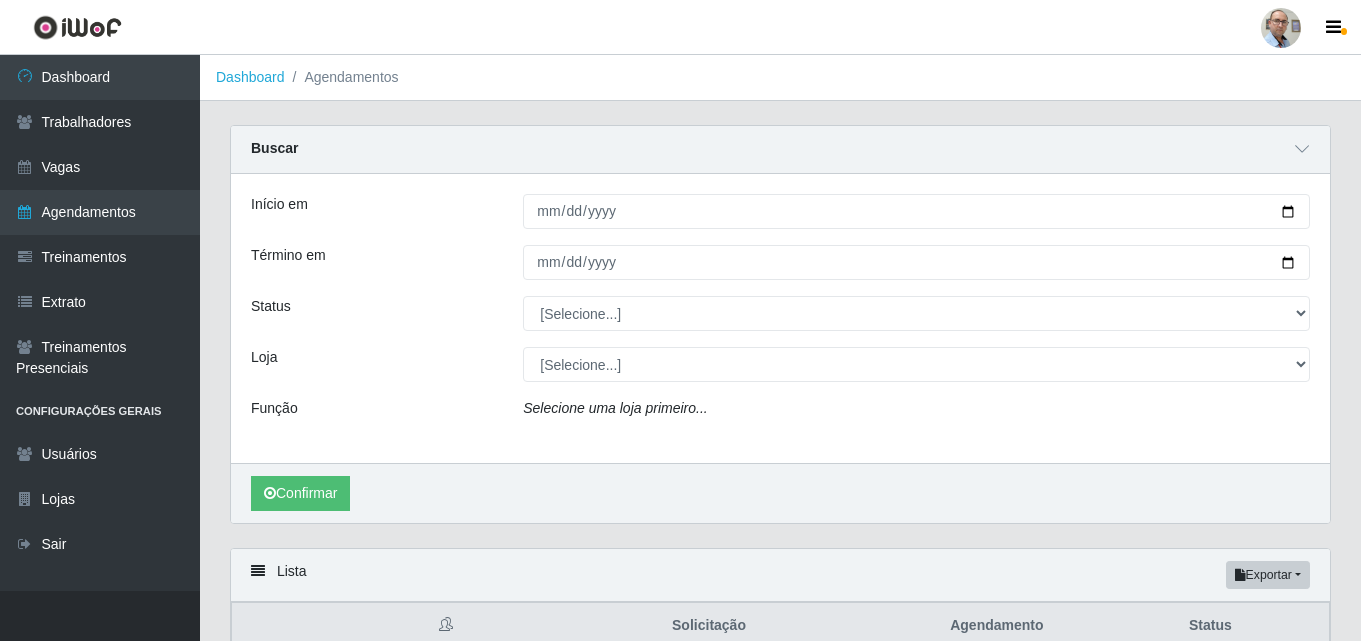 click on "Início em [DATE] Término em [DATE] Status [Selecione...] AGENDADO AGUARDANDO LIBERAR EM ANDAMENTO EM REVISÃO FINALIZADO CANCELADO FALTA Loja [Selecione...] Mar Vermelho - Loja 04 Função Selecione uma loja primeiro..." at bounding box center (780, 318) 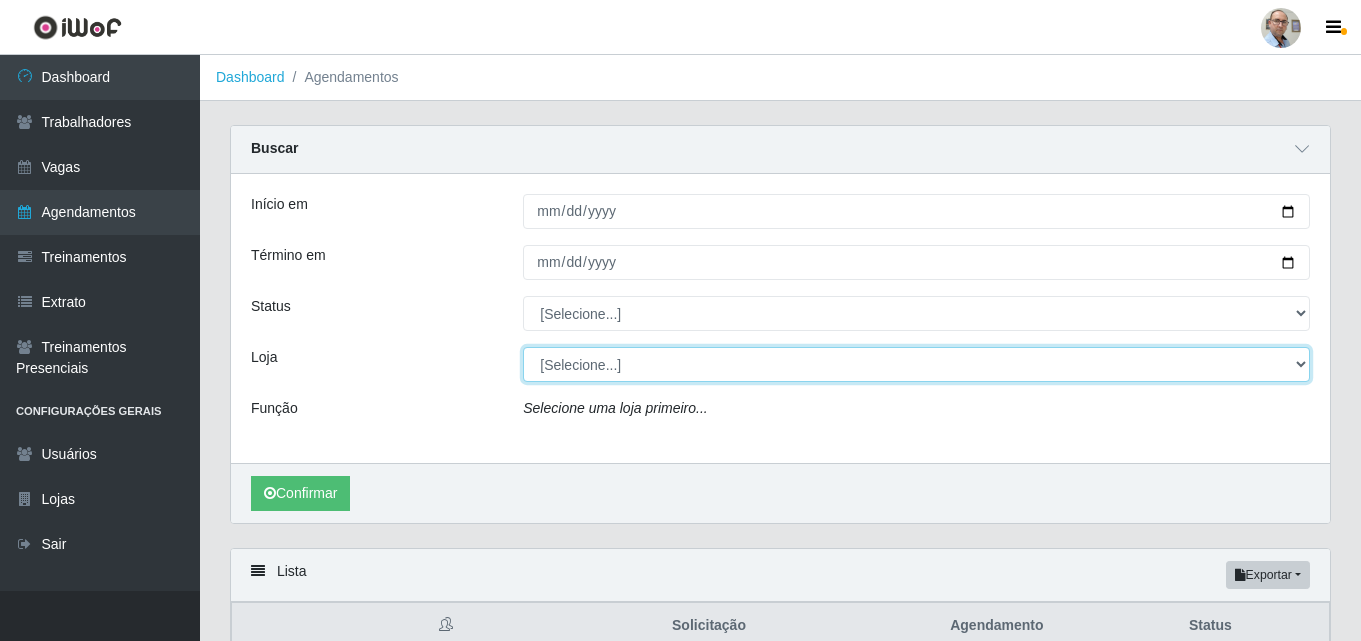 drag, startPoint x: 1305, startPoint y: 367, endPoint x: 1286, endPoint y: 367, distance: 19 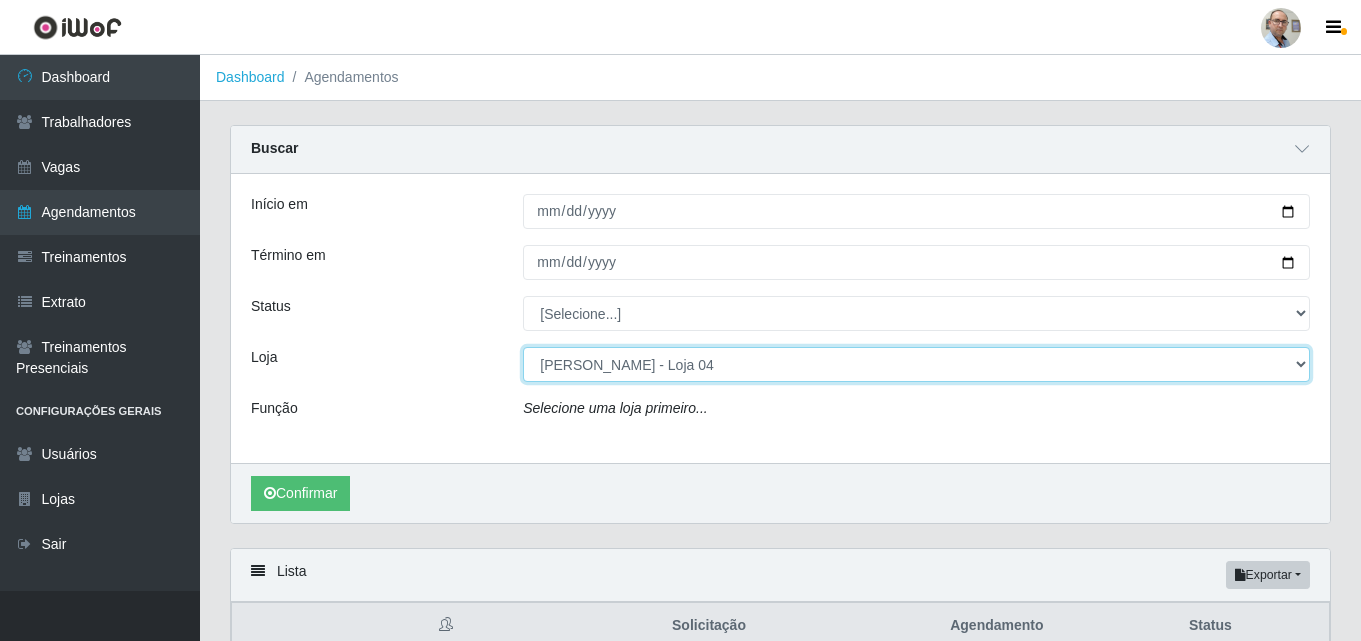 click on "[Selecione...] Mar Vermelho - Loja 04" at bounding box center [916, 364] 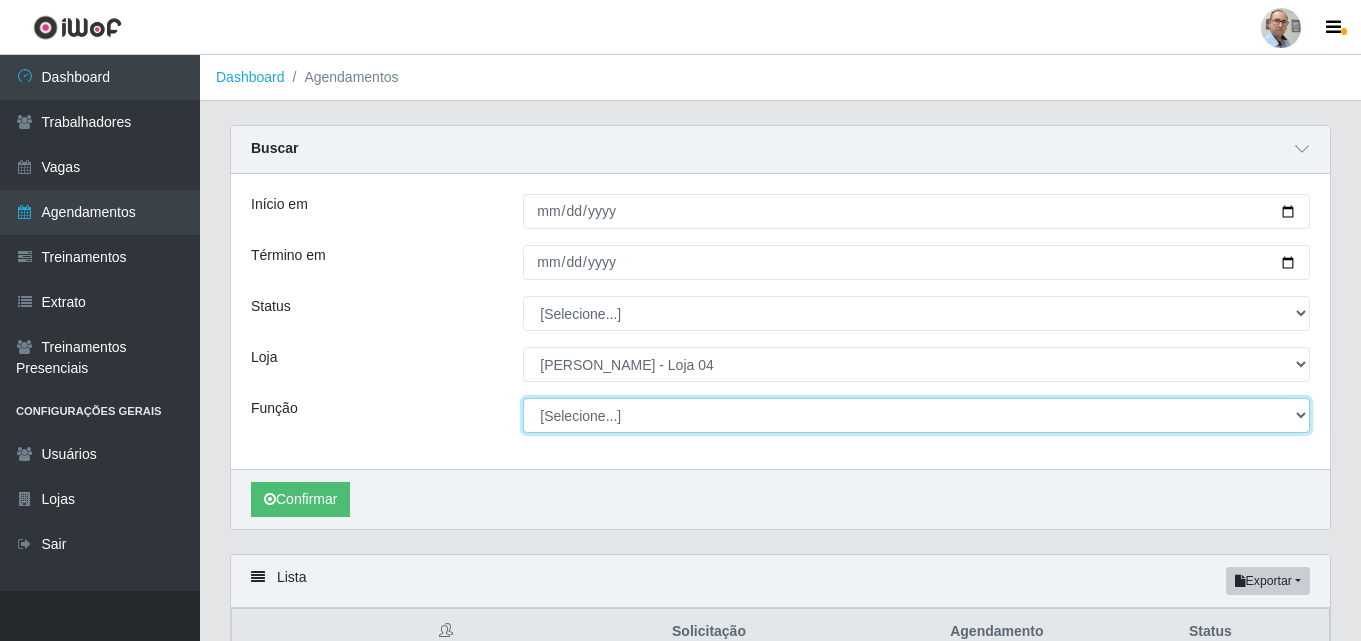 click on "[Selecione...] ASG ASG + ASG ++ Auxiliar de Depósito  Auxiliar de Depósito + Auxiliar de Depósito ++ Auxiliar de Estacionamento Auxiliar de Estacionamento + Auxiliar de Estacionamento ++ Balconista de Frios Balconista de Frios + Balconista de Padaria  Balconista de Padaria + Embalador Embalador + Embalador ++ Operador de Caixa Operador de Caixa + Operador de Caixa ++ Repositor  Repositor + Repositor ++ Repositor de Frios Repositor de Frios + Repositor de Frios ++ Repositor de Hortifruti Repositor de Hortifruti + Repositor de Hortifruti ++" at bounding box center [916, 415] 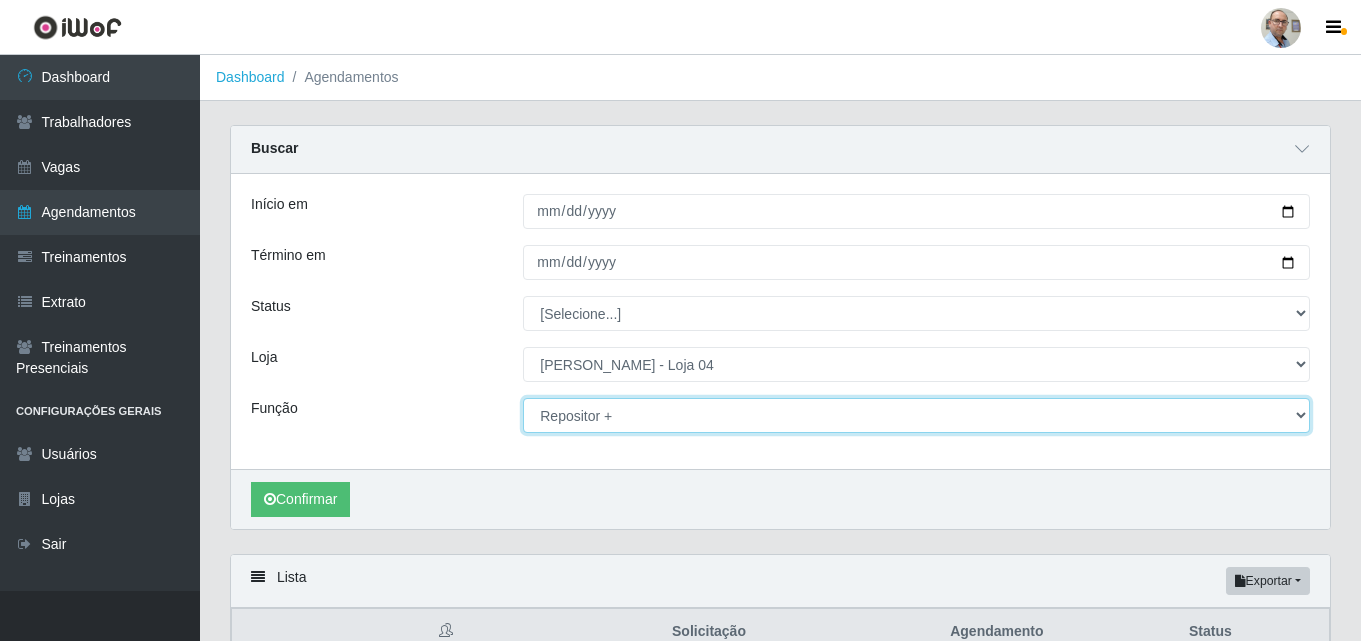 click on "[Selecione...] ASG ASG + ASG ++ Auxiliar de Depósito  Auxiliar de Depósito + Auxiliar de Depósito ++ Auxiliar de Estacionamento Auxiliar de Estacionamento + Auxiliar de Estacionamento ++ Balconista de Frios Balconista de Frios + Balconista de Padaria  Balconista de Padaria + Embalador Embalador + Embalador ++ Operador de Caixa Operador de Caixa + Operador de Caixa ++ Repositor  Repositor + Repositor ++ Repositor de Frios Repositor de Frios + Repositor de Frios ++ Repositor de Hortifruti Repositor de Hortifruti + Repositor de Hortifruti ++" at bounding box center (916, 415) 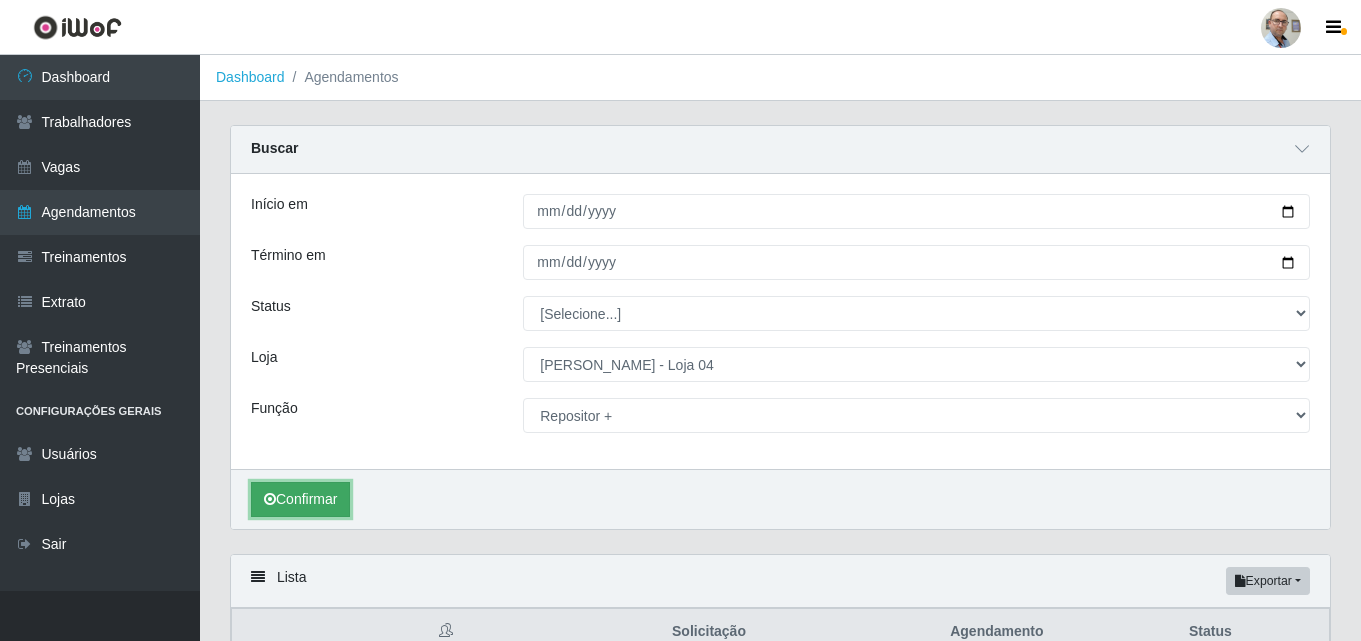 click on "Confirmar" at bounding box center [300, 499] 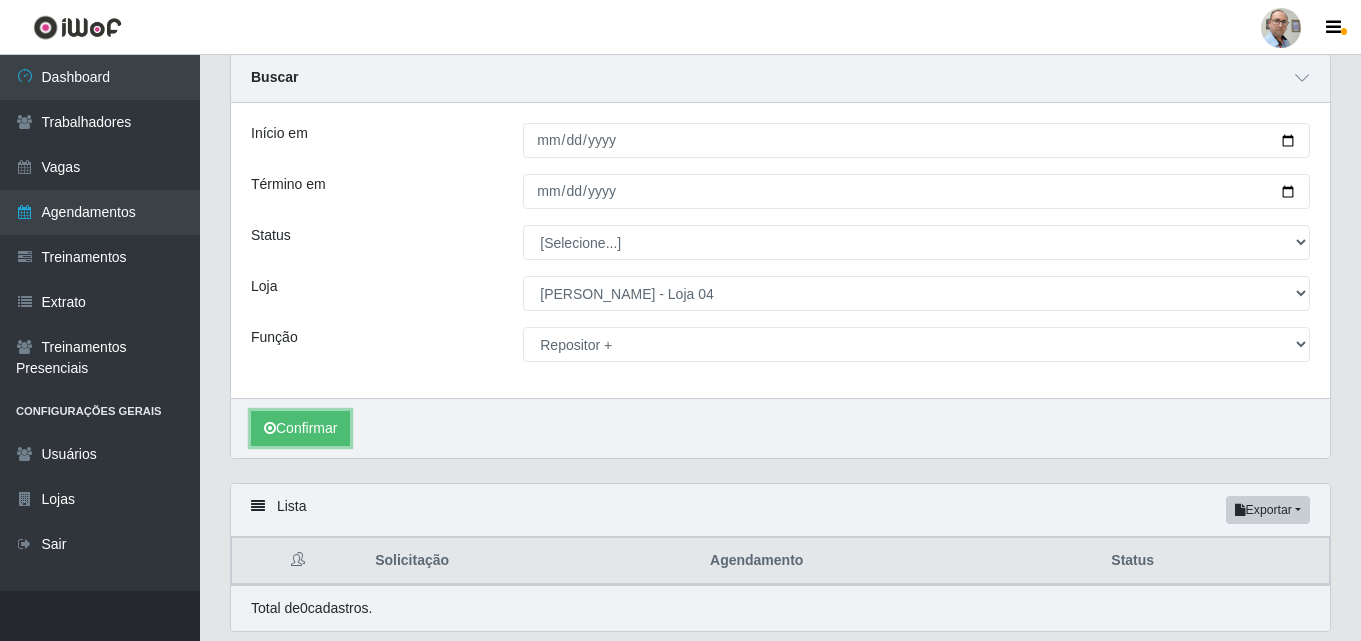 scroll, scrollTop: 137, scrollLeft: 0, axis: vertical 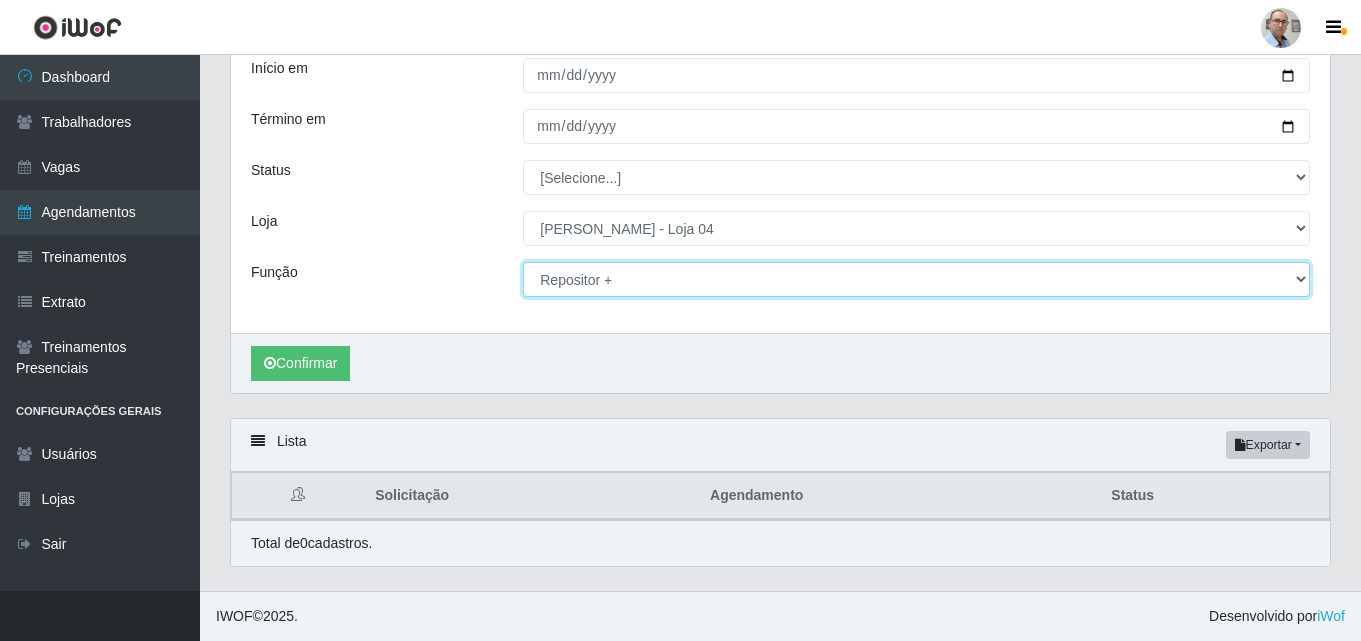 click on "[Selecione...] ASG ASG + ASG ++ Auxiliar de Depósito  Auxiliar de Depósito + Auxiliar de Depósito ++ Auxiliar de Estacionamento Auxiliar de Estacionamento + Auxiliar de Estacionamento ++ Balconista de Frios Balconista de Frios + Balconista de Padaria  Balconista de Padaria + Embalador Embalador + Embalador ++ Operador de Caixa Operador de Caixa + Operador de Caixa ++ Repositor  Repositor + Repositor ++ Repositor de Frios Repositor de Frios + Repositor de Frios ++ Repositor de Hortifruti Repositor de Hortifruti + Repositor de Hortifruti ++" at bounding box center [916, 279] 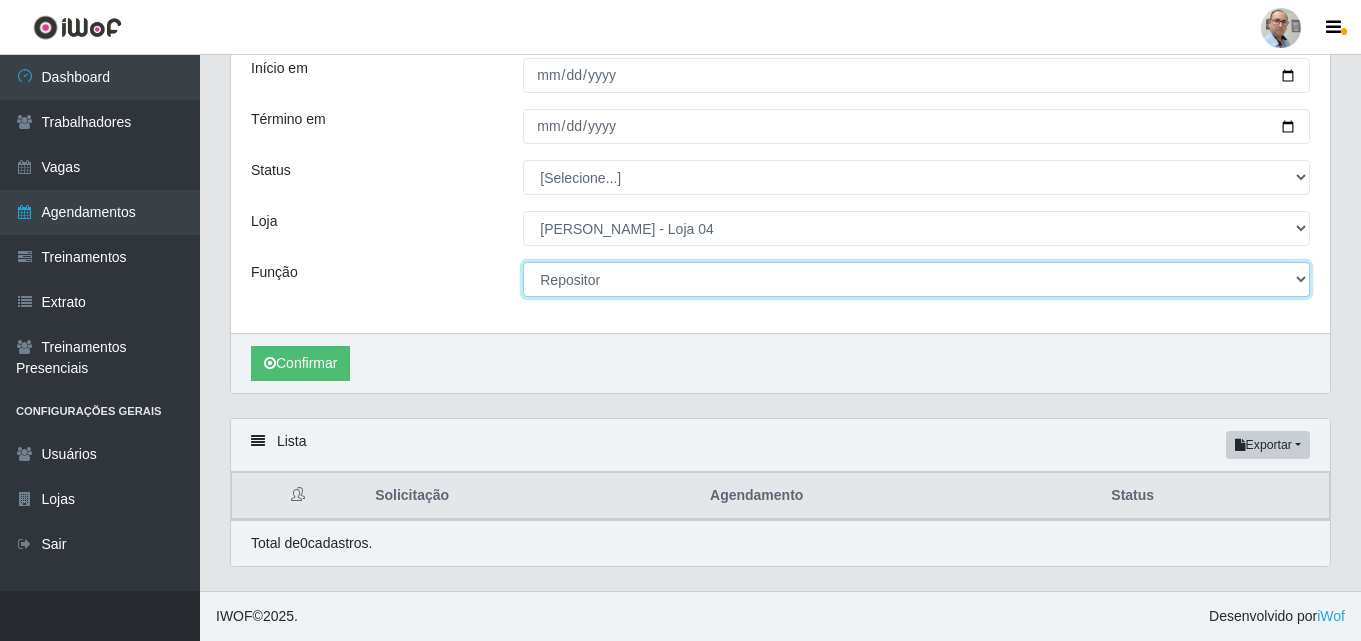 click on "[Selecione...] ASG ASG + ASG ++ Auxiliar de Depósito  Auxiliar de Depósito + Auxiliar de Depósito ++ Auxiliar de Estacionamento Auxiliar de Estacionamento + Auxiliar de Estacionamento ++ Balconista de Frios Balconista de Frios + Balconista de Padaria  Balconista de Padaria + Embalador Embalador + Embalador ++ Operador de Caixa Operador de Caixa + Operador de Caixa ++ Repositor  Repositor + Repositor ++ Repositor de Frios Repositor de Frios + Repositor de Frios ++ Repositor de Hortifruti Repositor de Hortifruti + Repositor de Hortifruti ++" at bounding box center (916, 279) 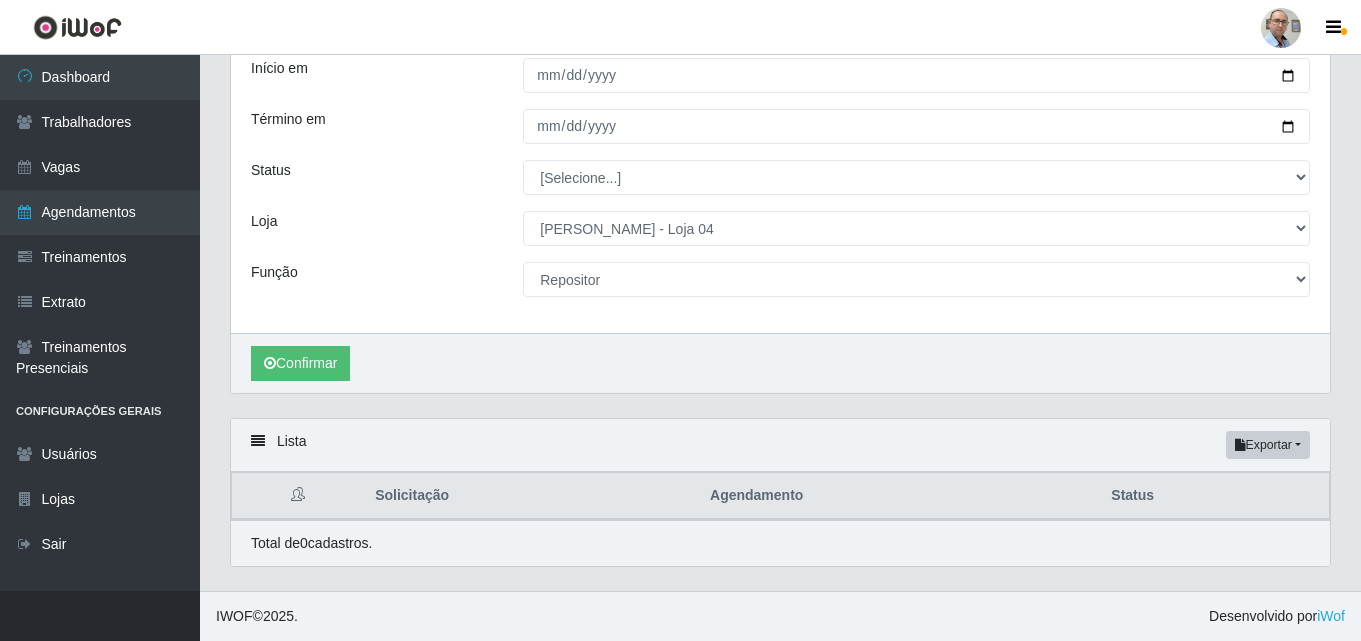 click on "Confirmar" at bounding box center (780, 363) 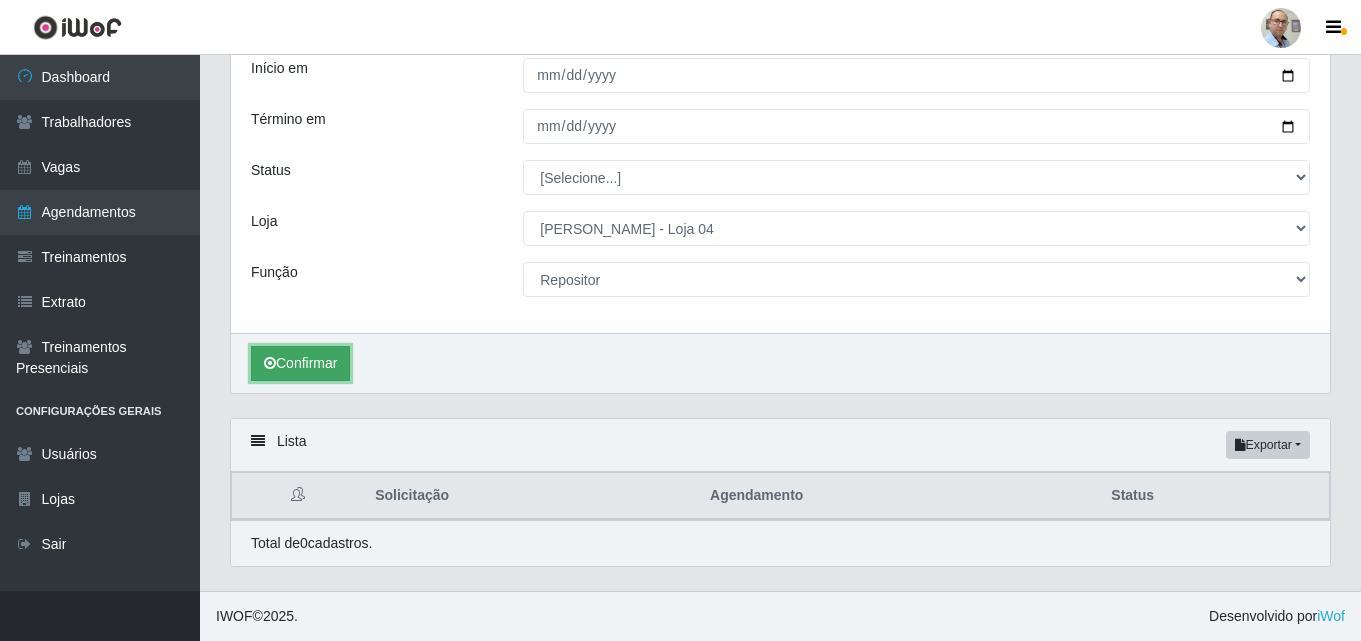 click on "Confirmar" at bounding box center (300, 363) 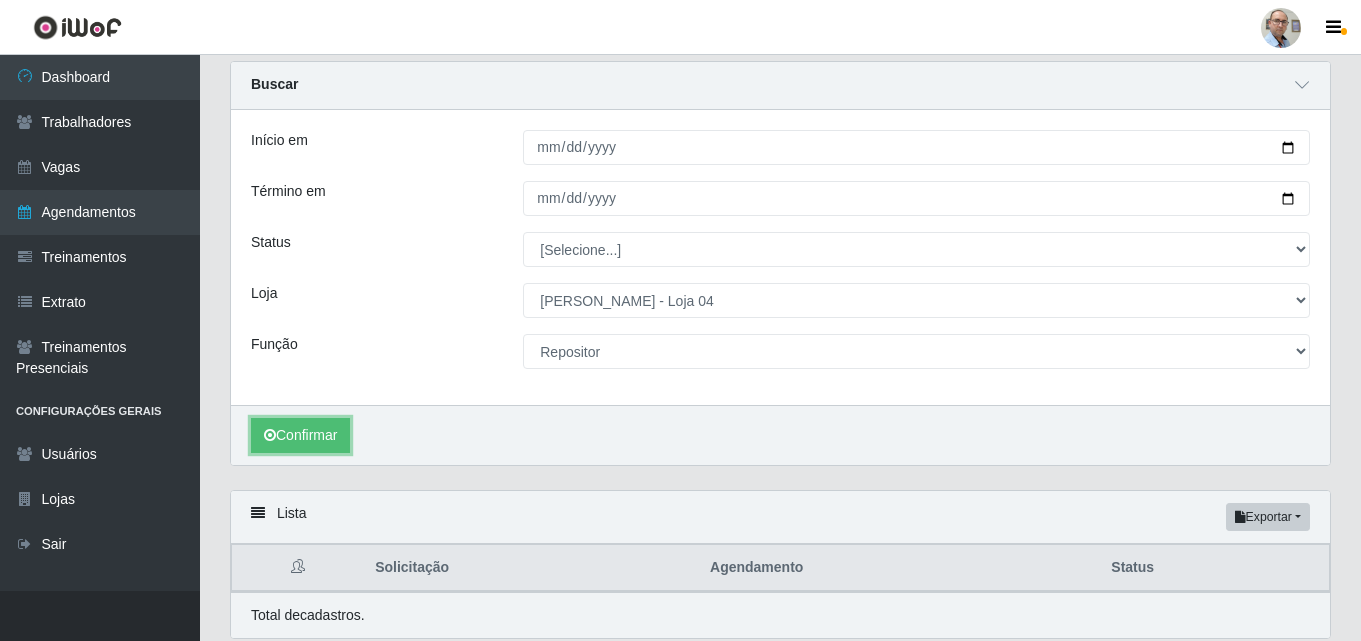 scroll, scrollTop: 0, scrollLeft: 0, axis: both 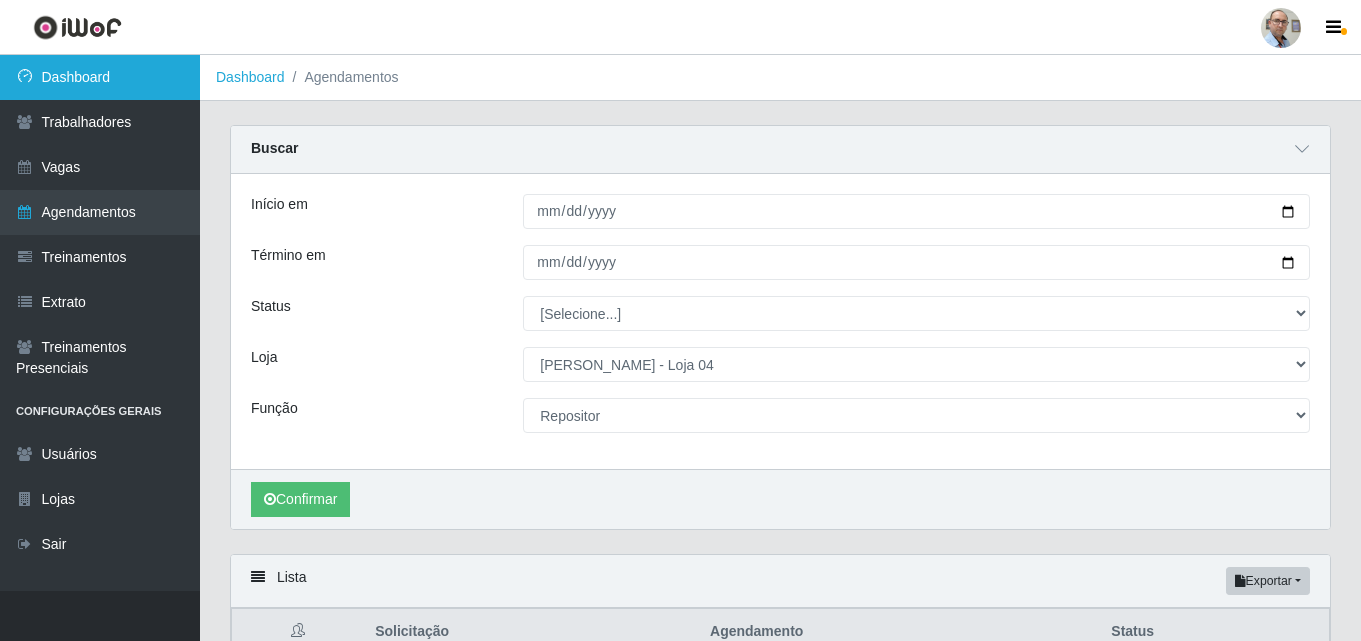 click on "Dashboard" at bounding box center (100, 77) 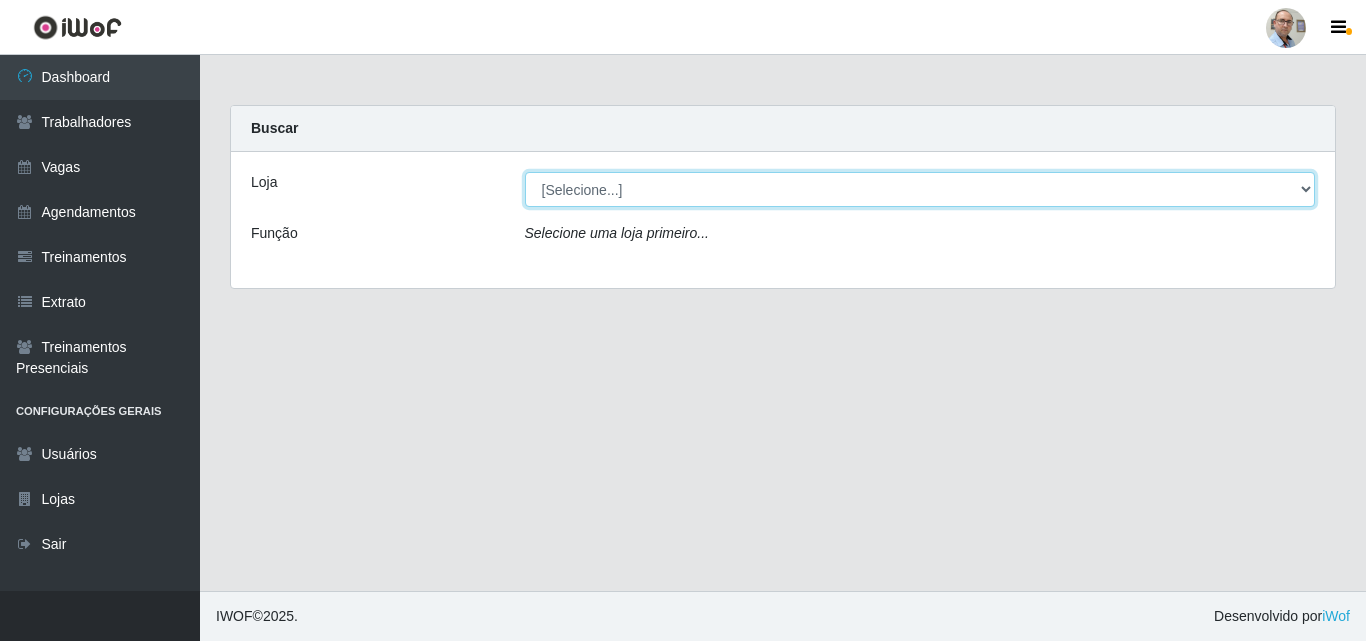 click on "[Selecione...] Mar Vermelho - Loja 04" at bounding box center [920, 189] 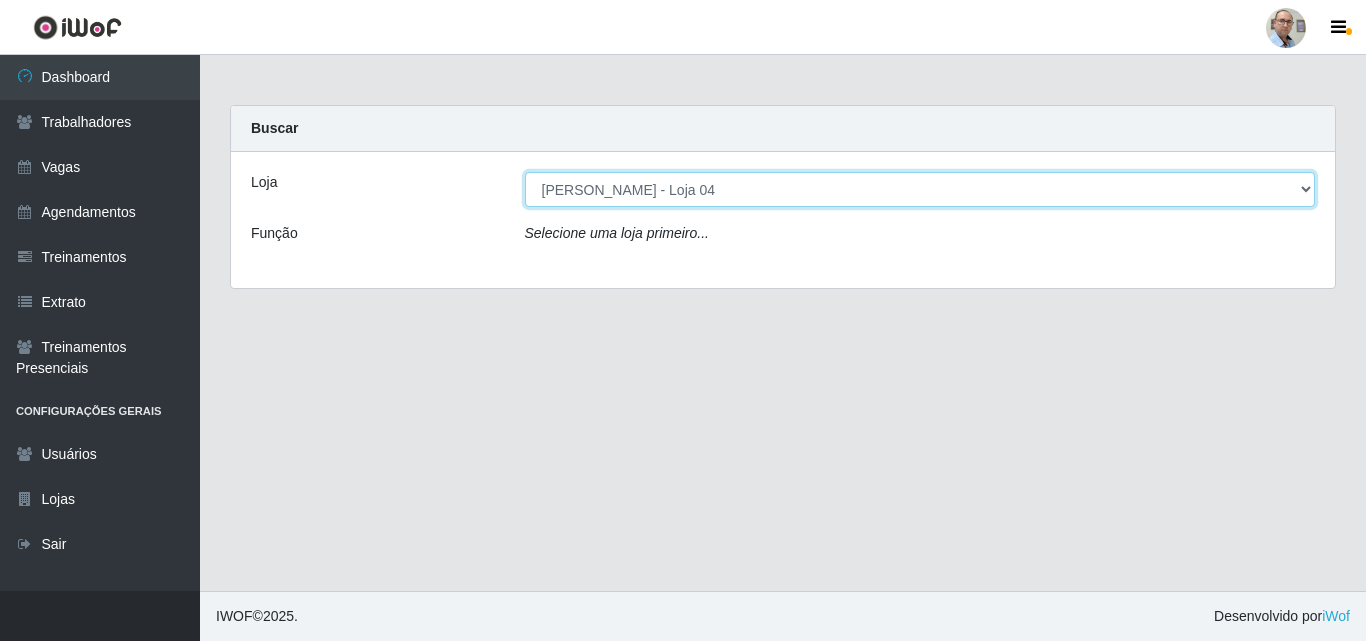 click on "[Selecione...] Mar Vermelho - Loja 04" at bounding box center [920, 189] 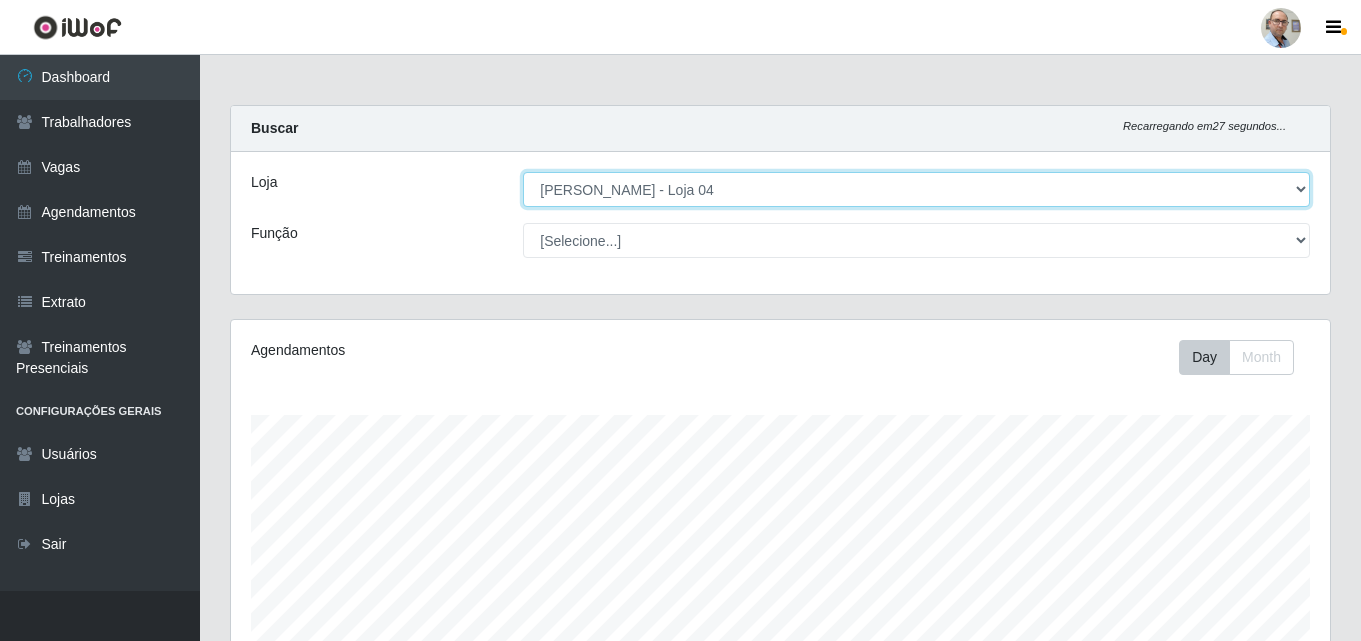 scroll, scrollTop: 999585, scrollLeft: 998901, axis: both 